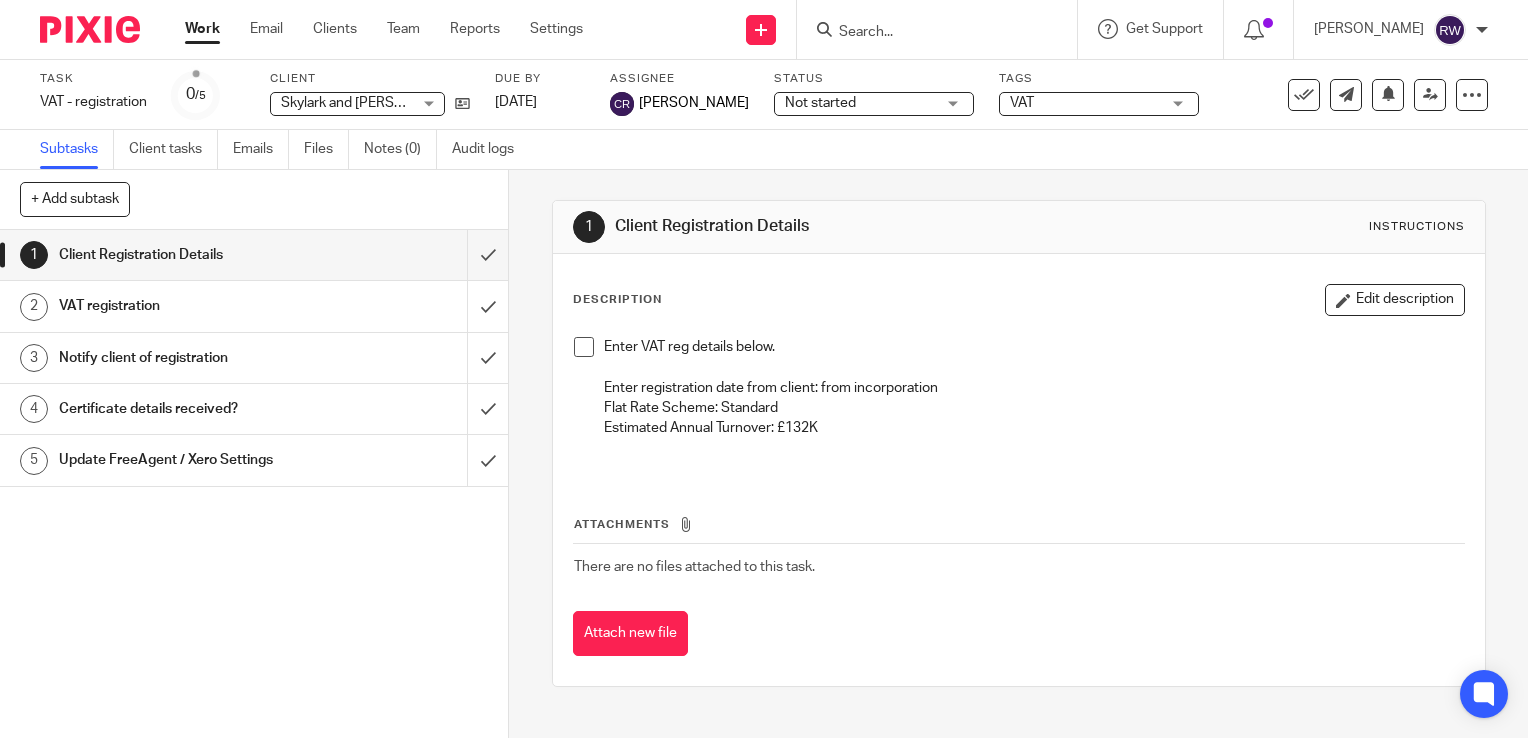 scroll, scrollTop: 0, scrollLeft: 0, axis: both 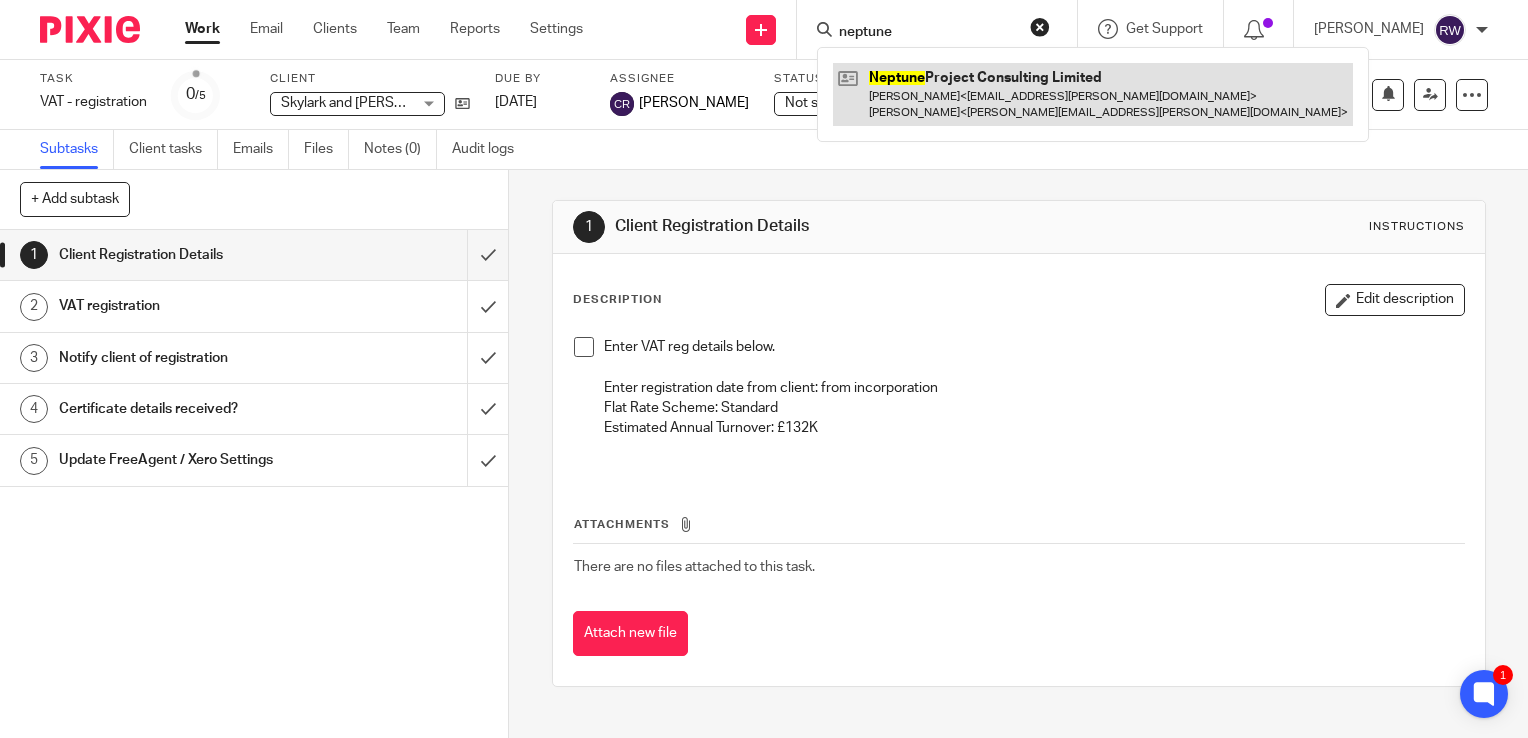 type on "neptune" 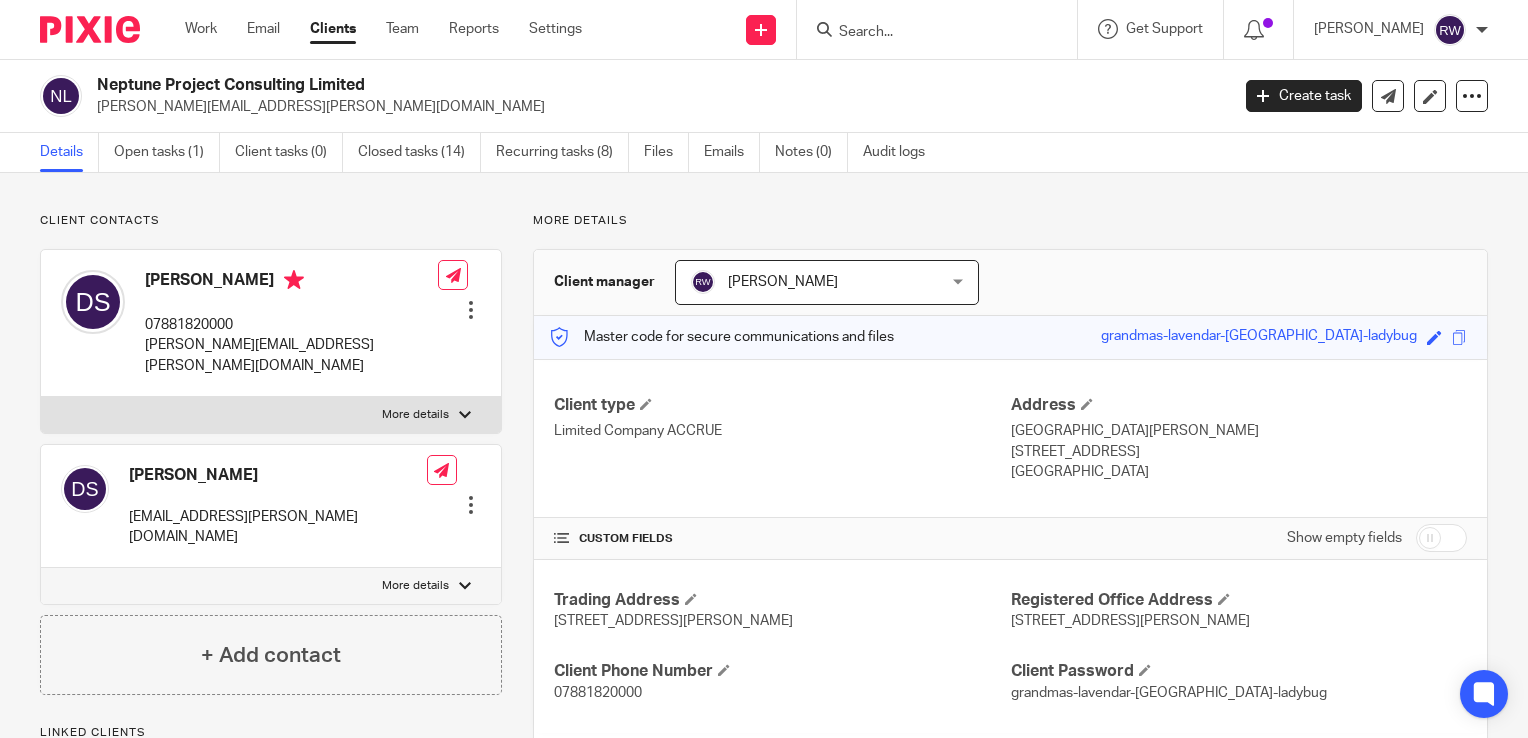 scroll, scrollTop: 0, scrollLeft: 0, axis: both 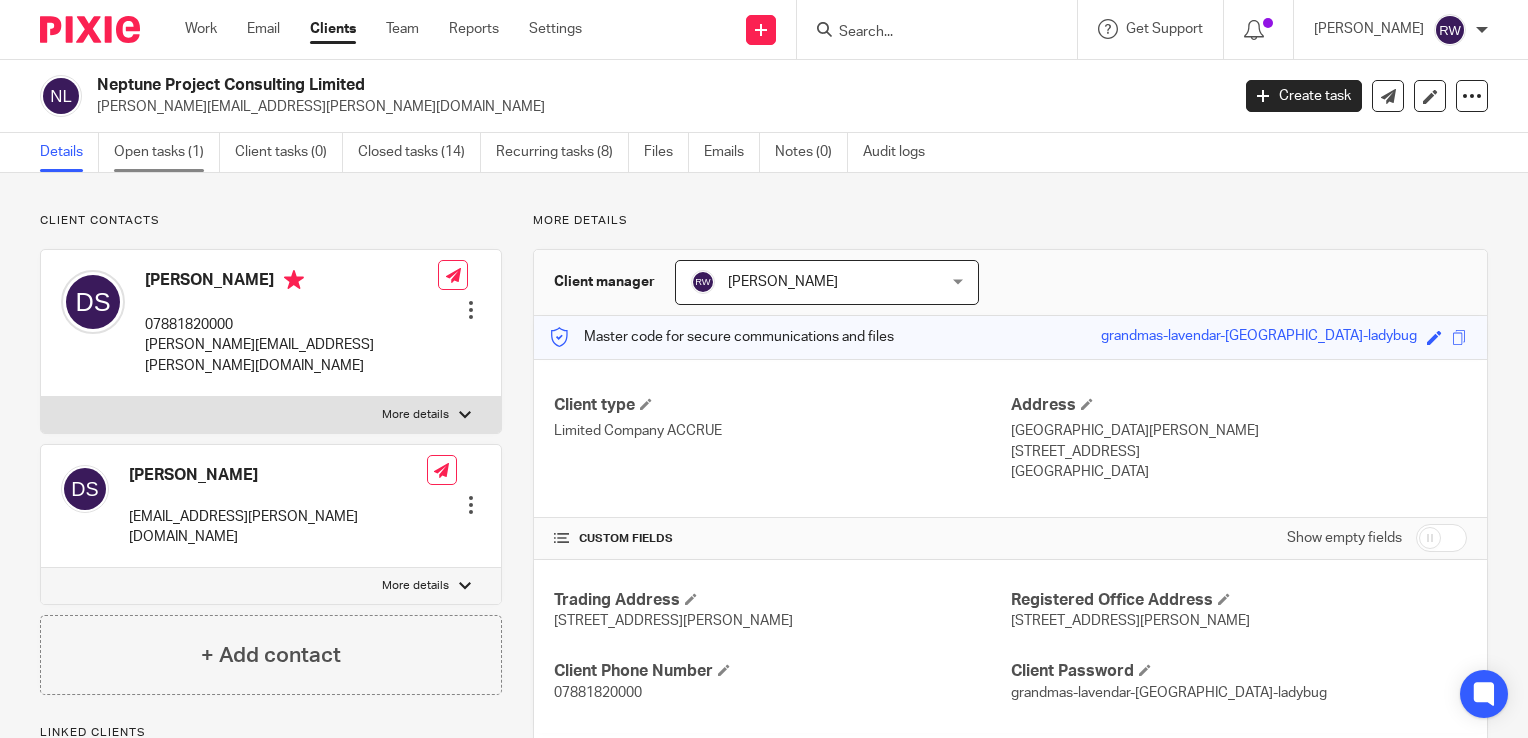 click on "Open tasks (1)" at bounding box center [167, 152] 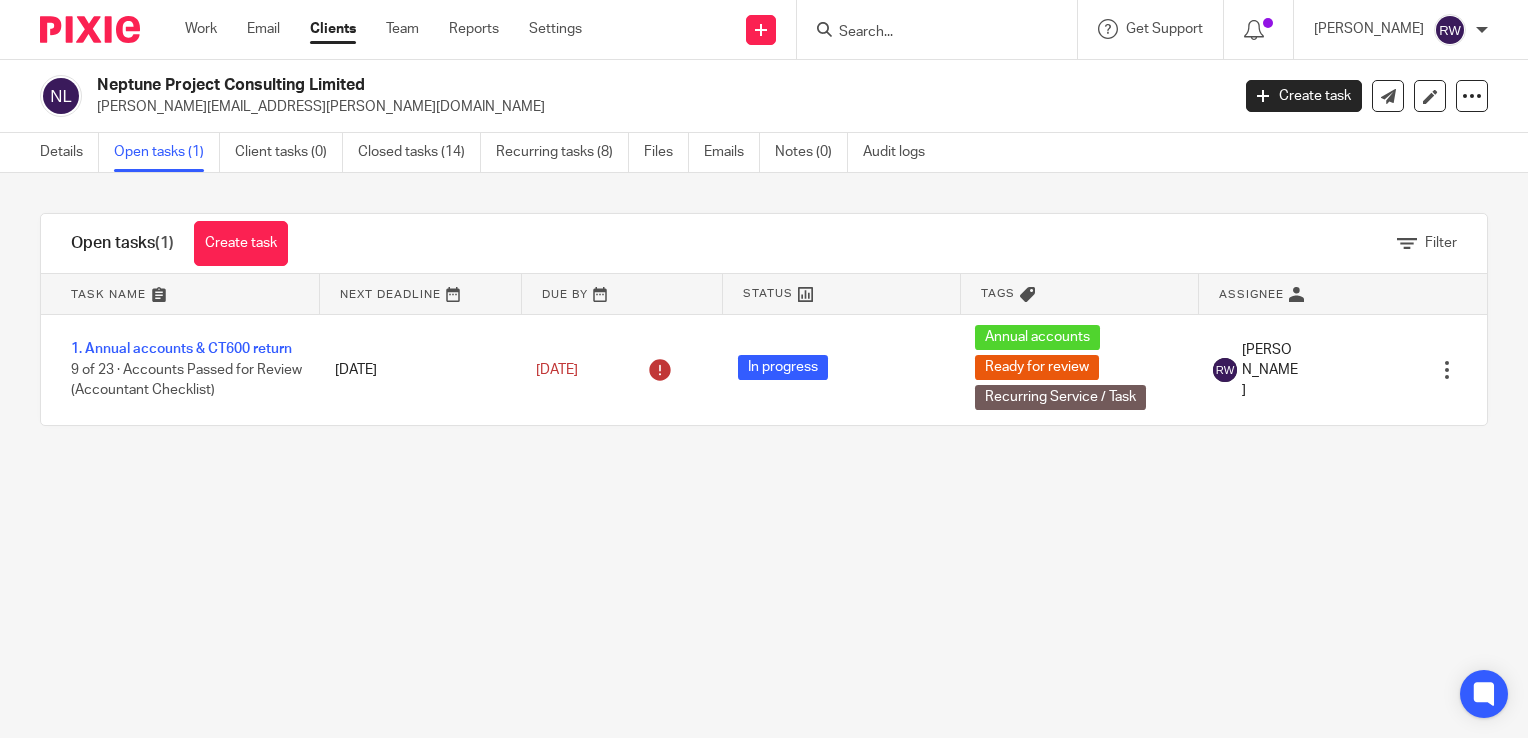 scroll, scrollTop: 0, scrollLeft: 0, axis: both 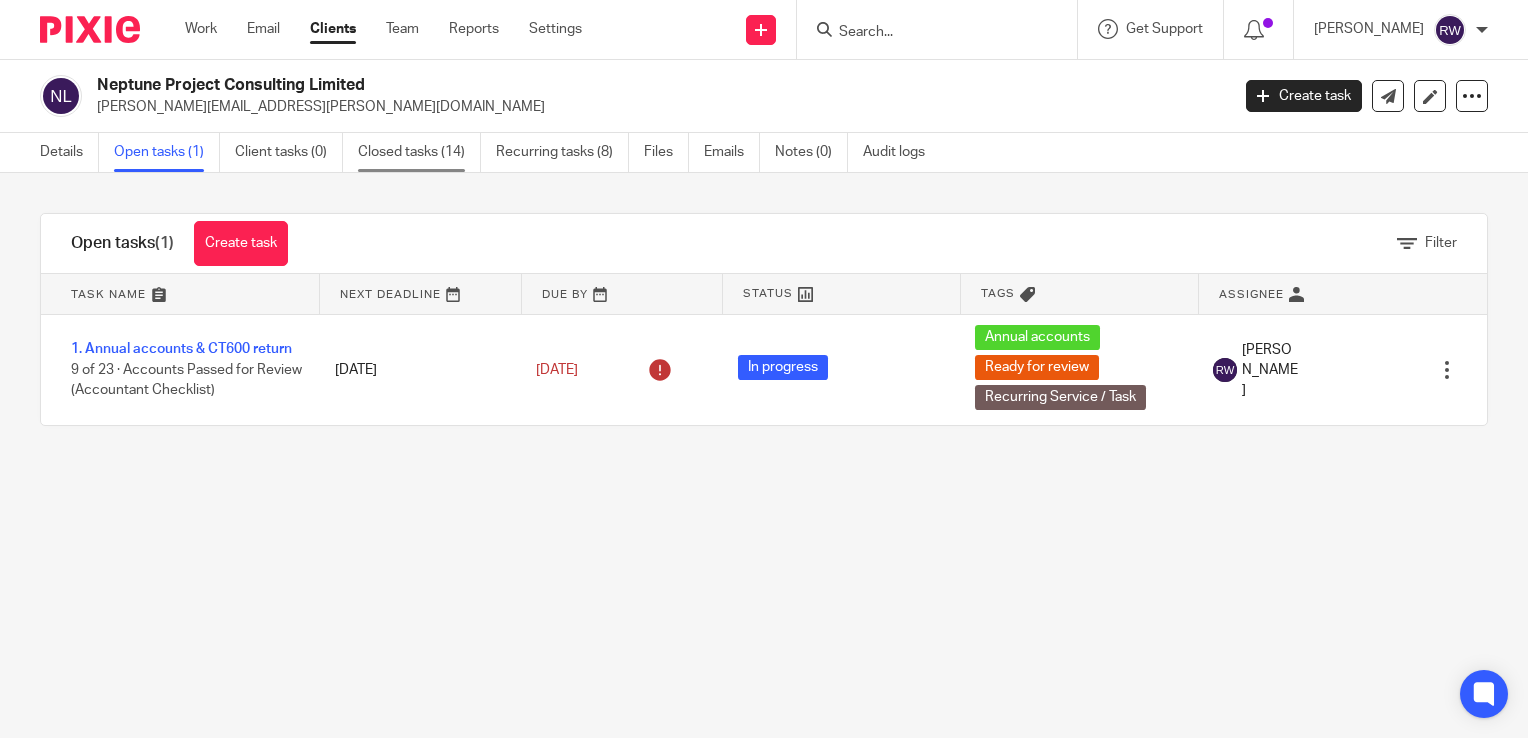 click on "Closed tasks (14)" at bounding box center (419, 152) 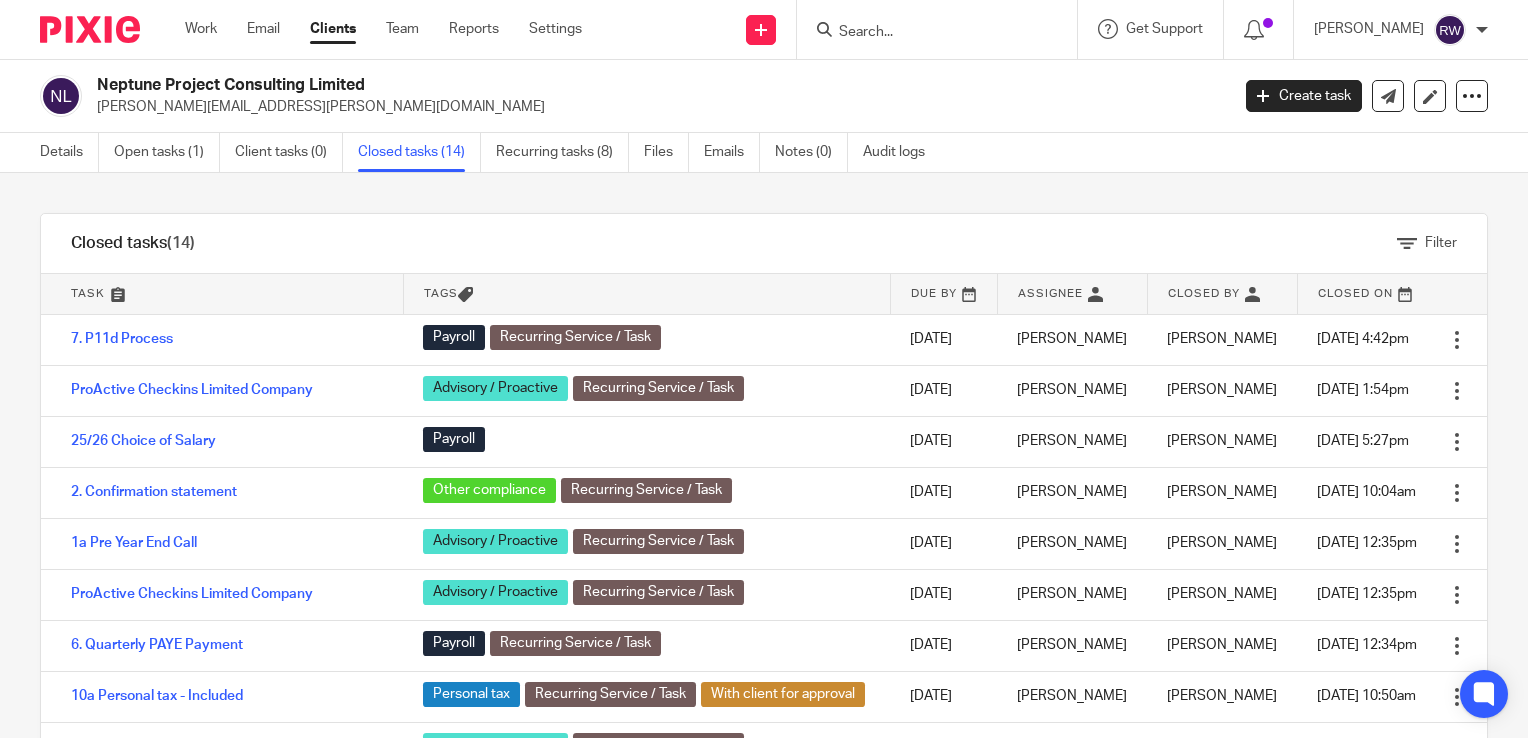 scroll, scrollTop: 0, scrollLeft: 0, axis: both 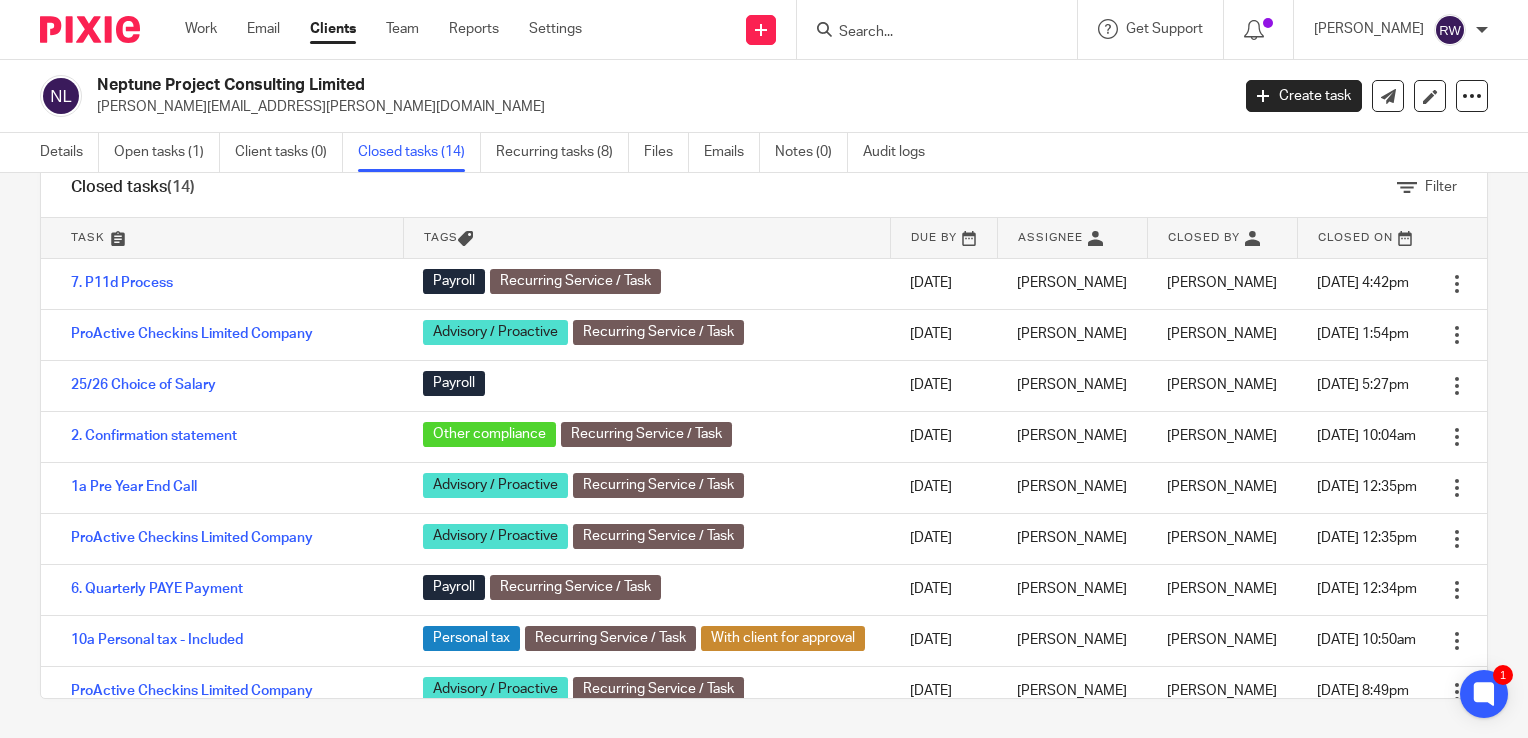 click at bounding box center [927, 33] 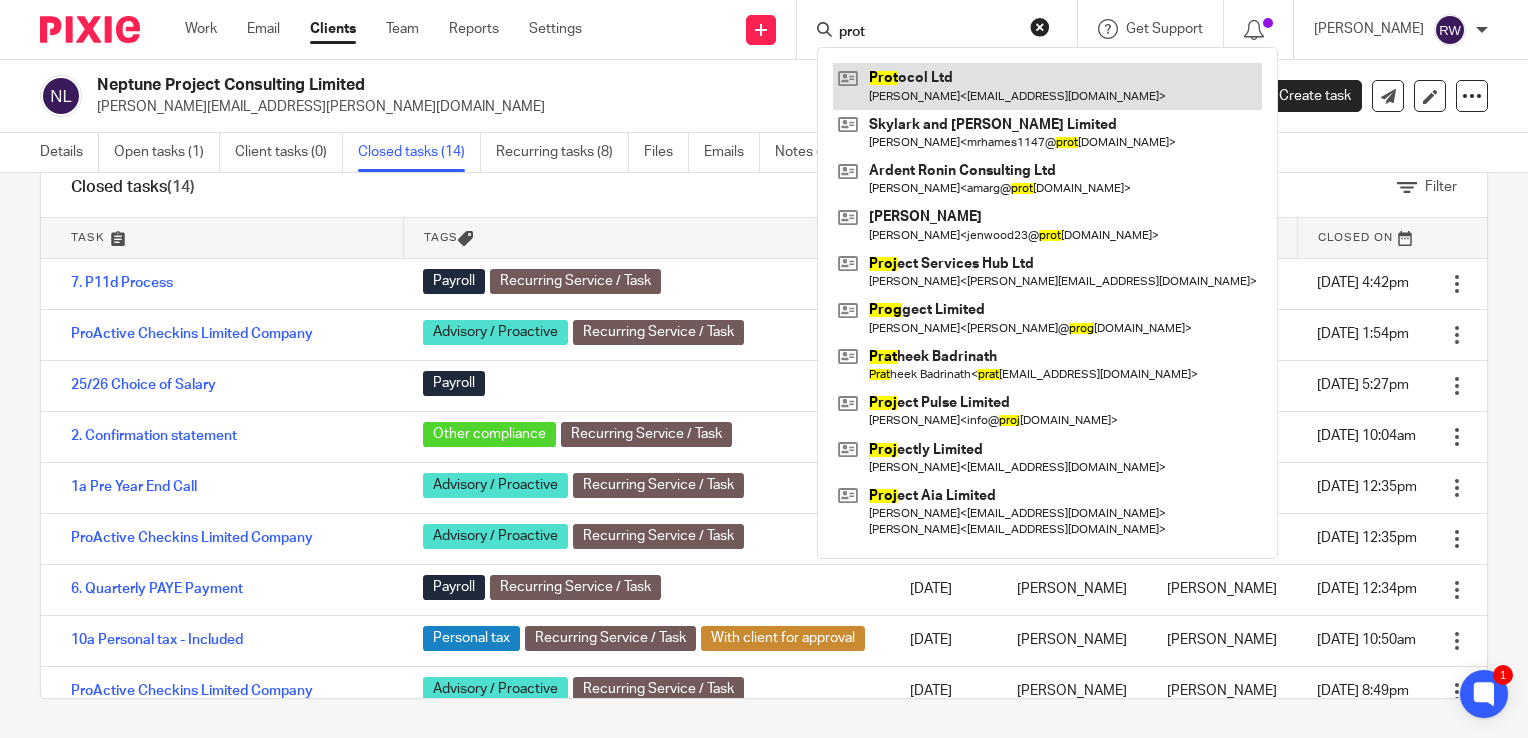 type on "prot" 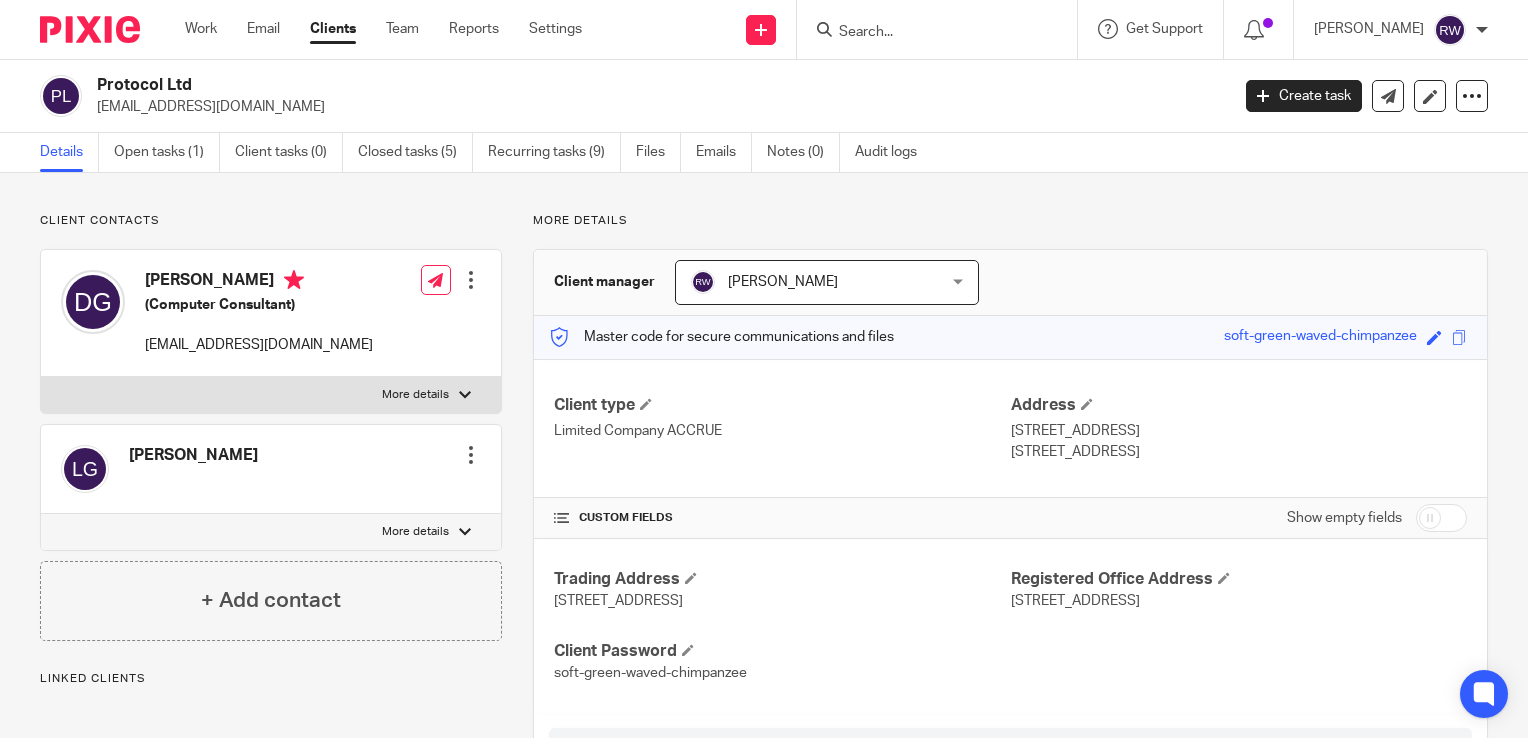 scroll, scrollTop: 0, scrollLeft: 0, axis: both 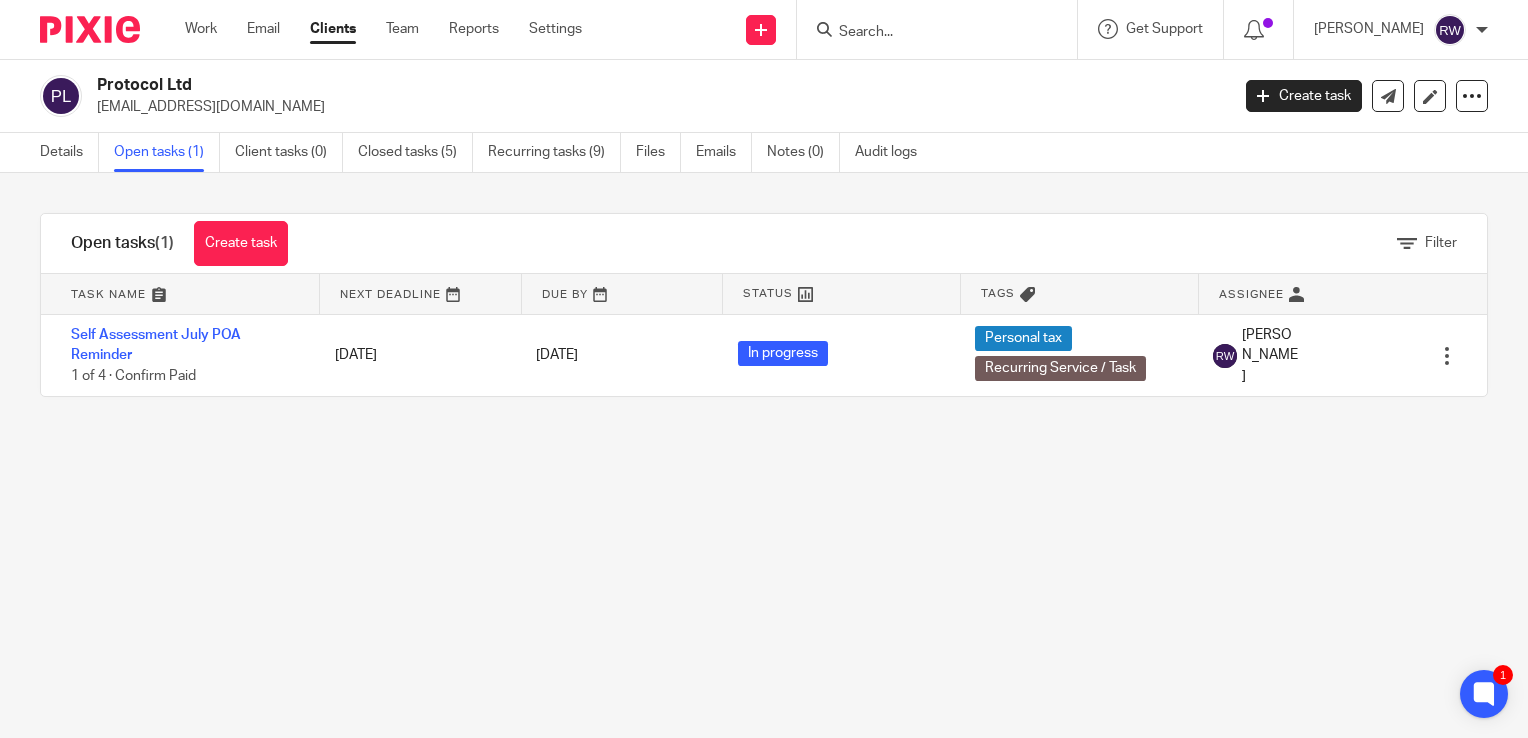 click at bounding box center [927, 33] 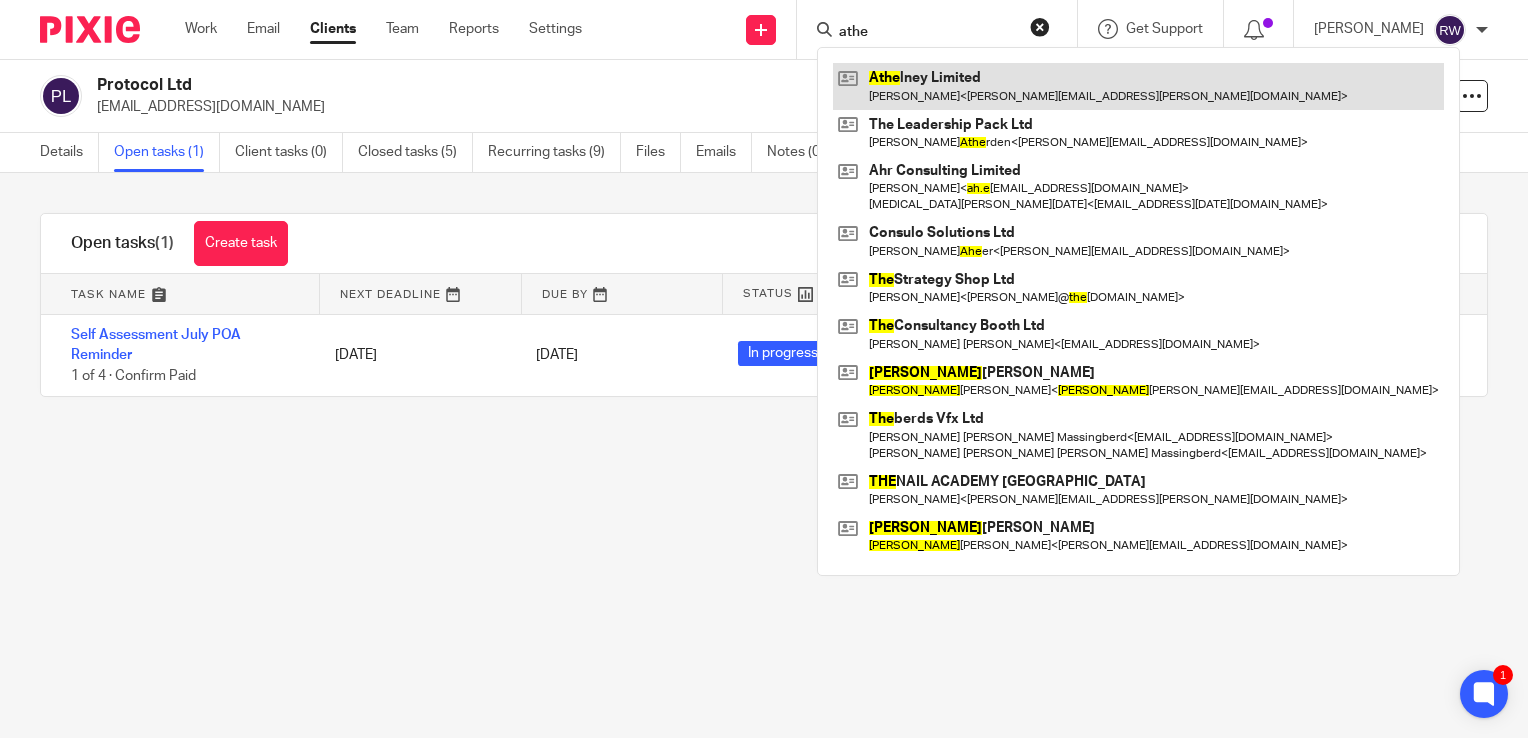 type on "athe" 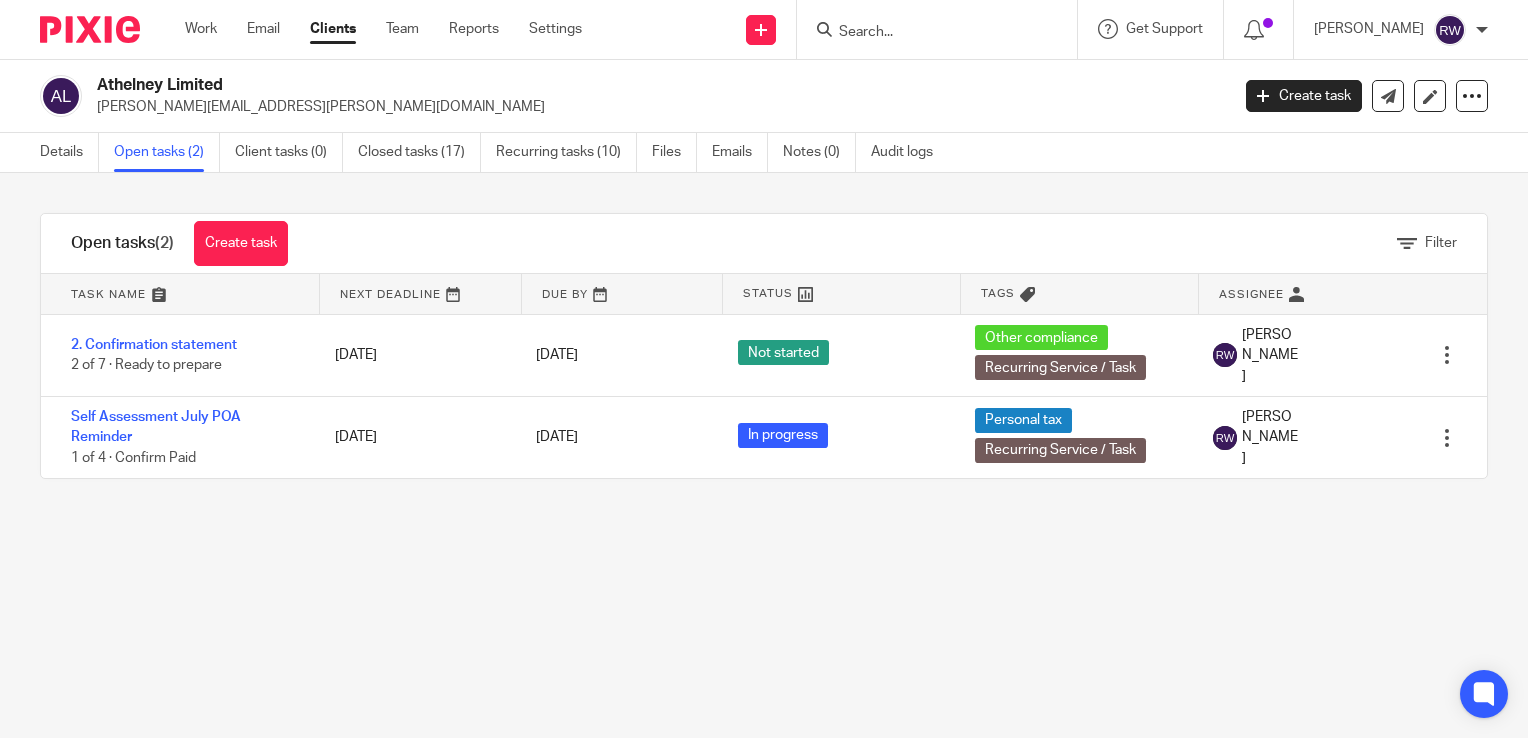 scroll, scrollTop: 0, scrollLeft: 0, axis: both 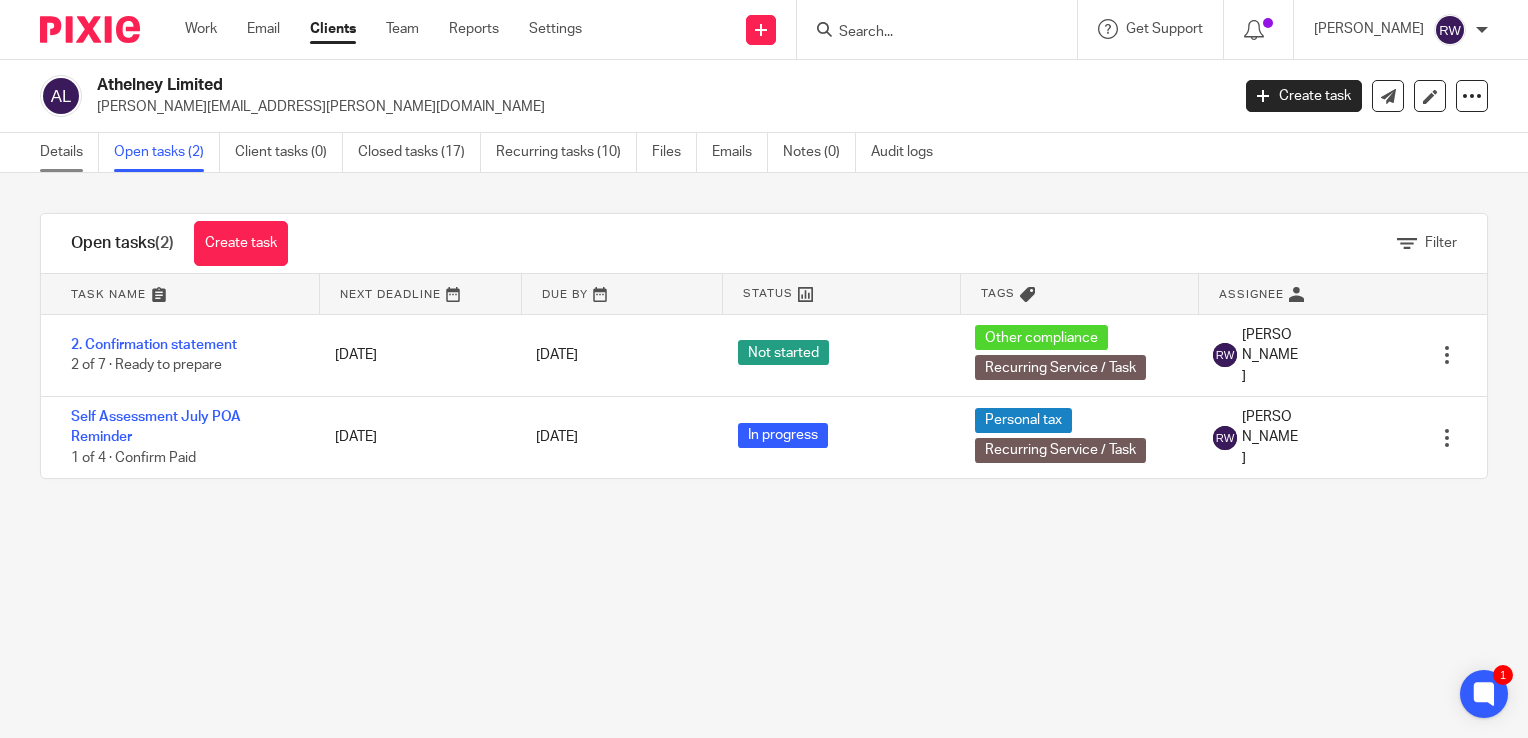 click on "Details" at bounding box center (69, 152) 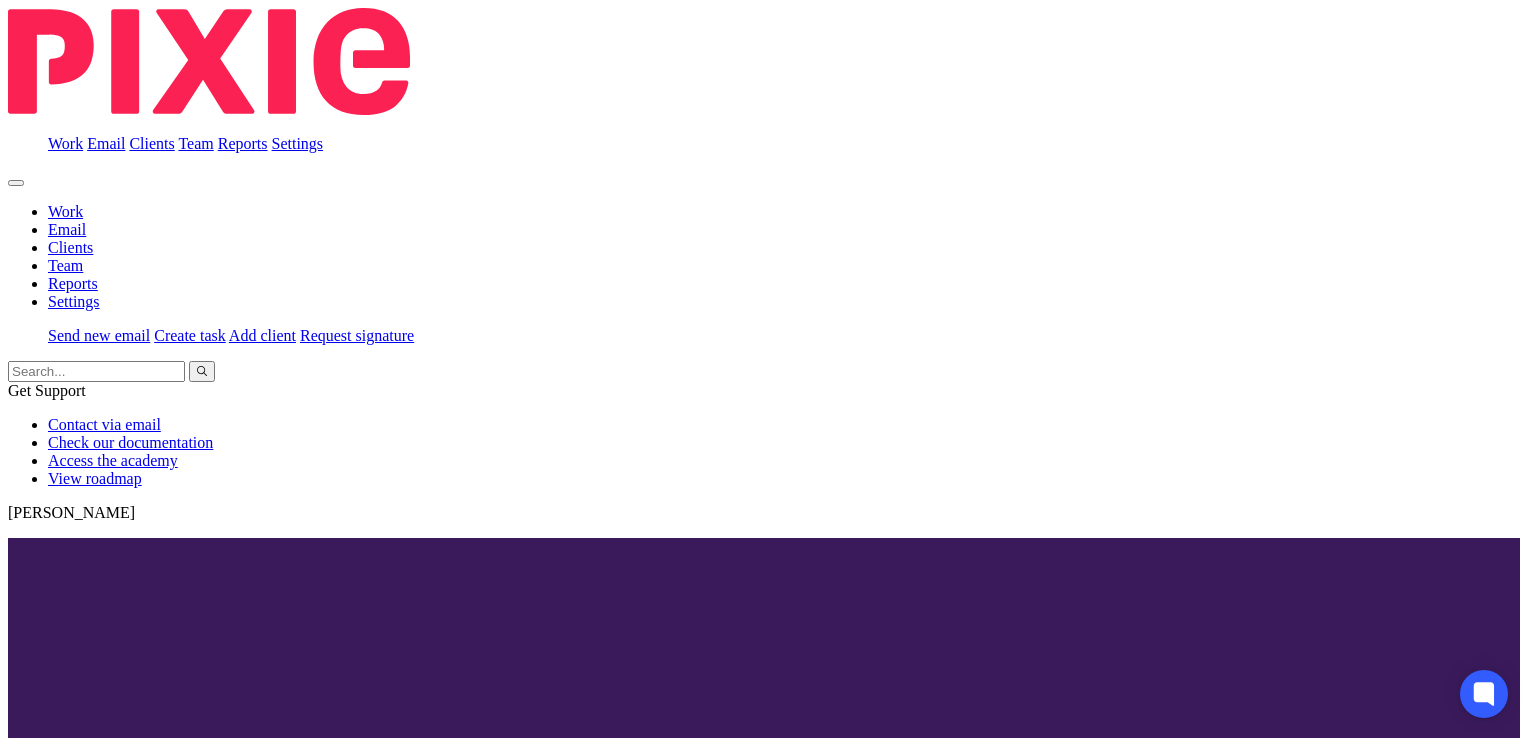 scroll, scrollTop: 0, scrollLeft: 0, axis: both 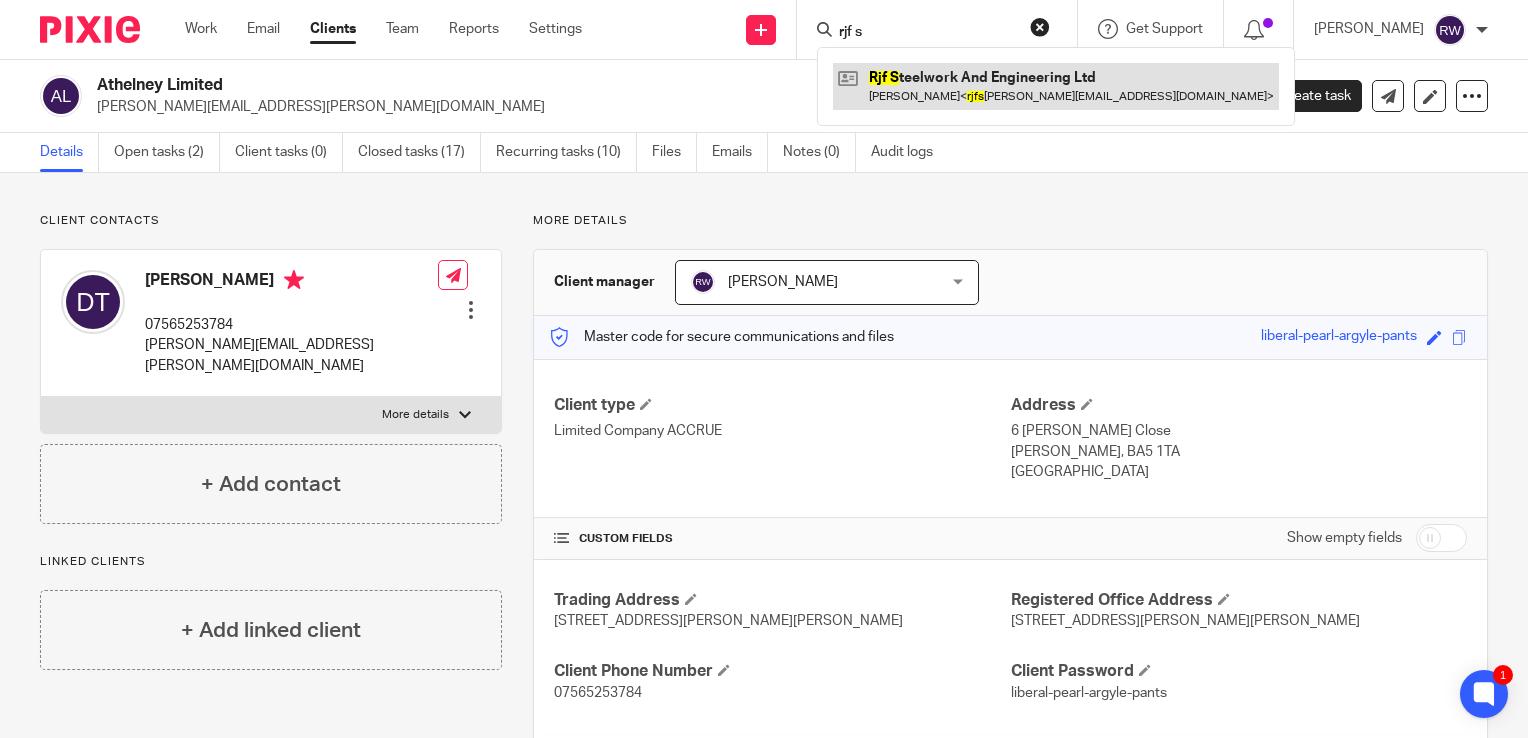 type on "rjf s" 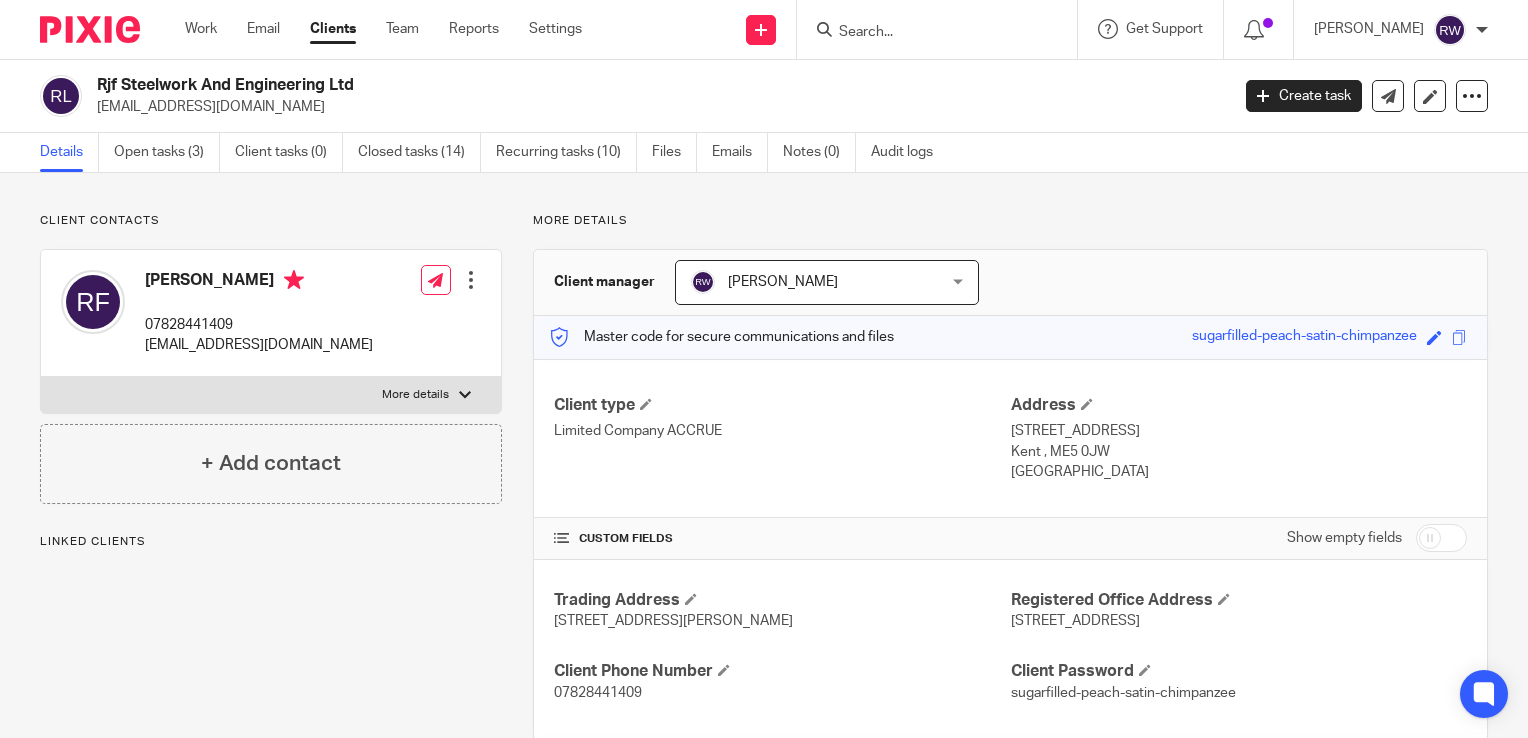 scroll, scrollTop: 0, scrollLeft: 0, axis: both 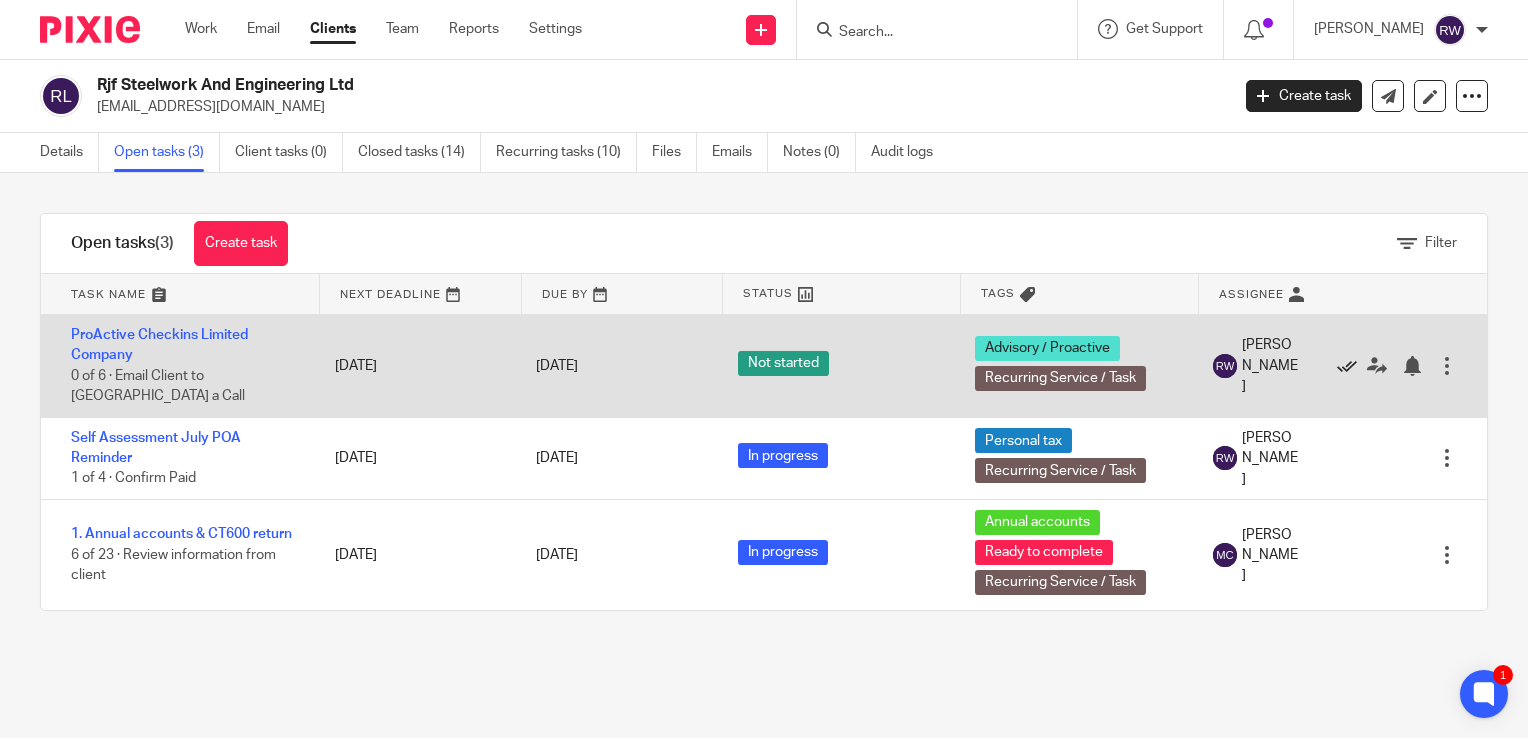 click at bounding box center (1347, 366) 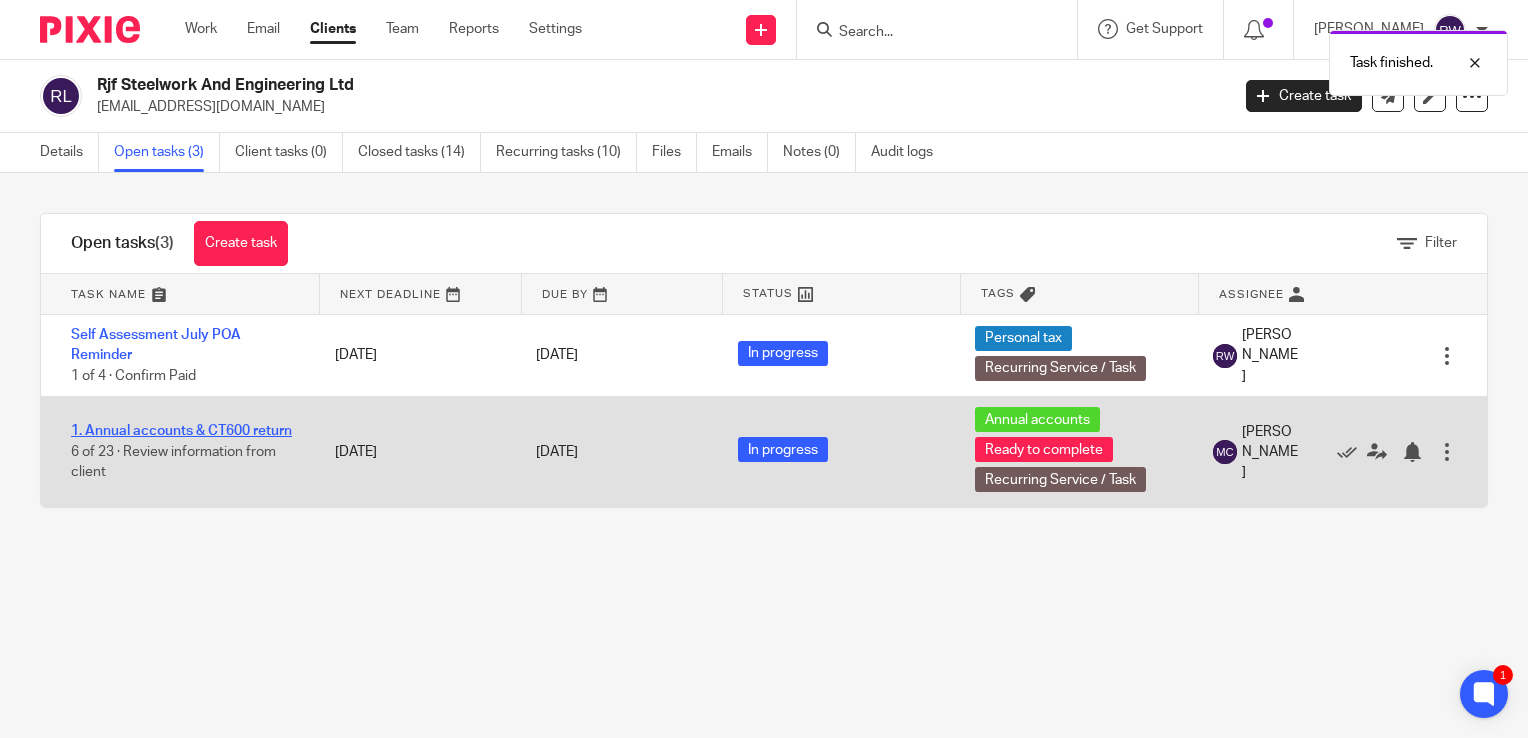 click on "1. Annual accounts & CT600 return" at bounding box center [181, 431] 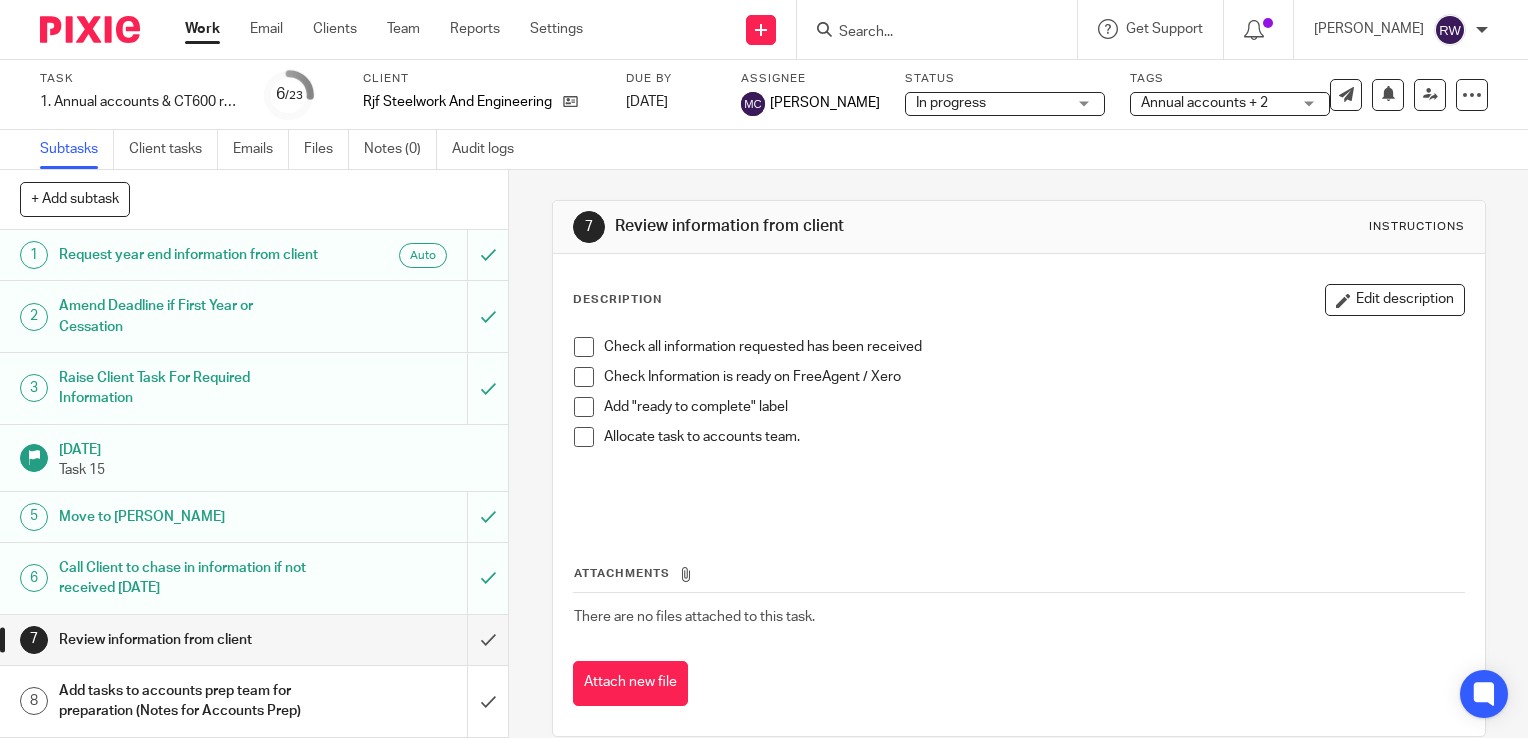 scroll, scrollTop: 0, scrollLeft: 0, axis: both 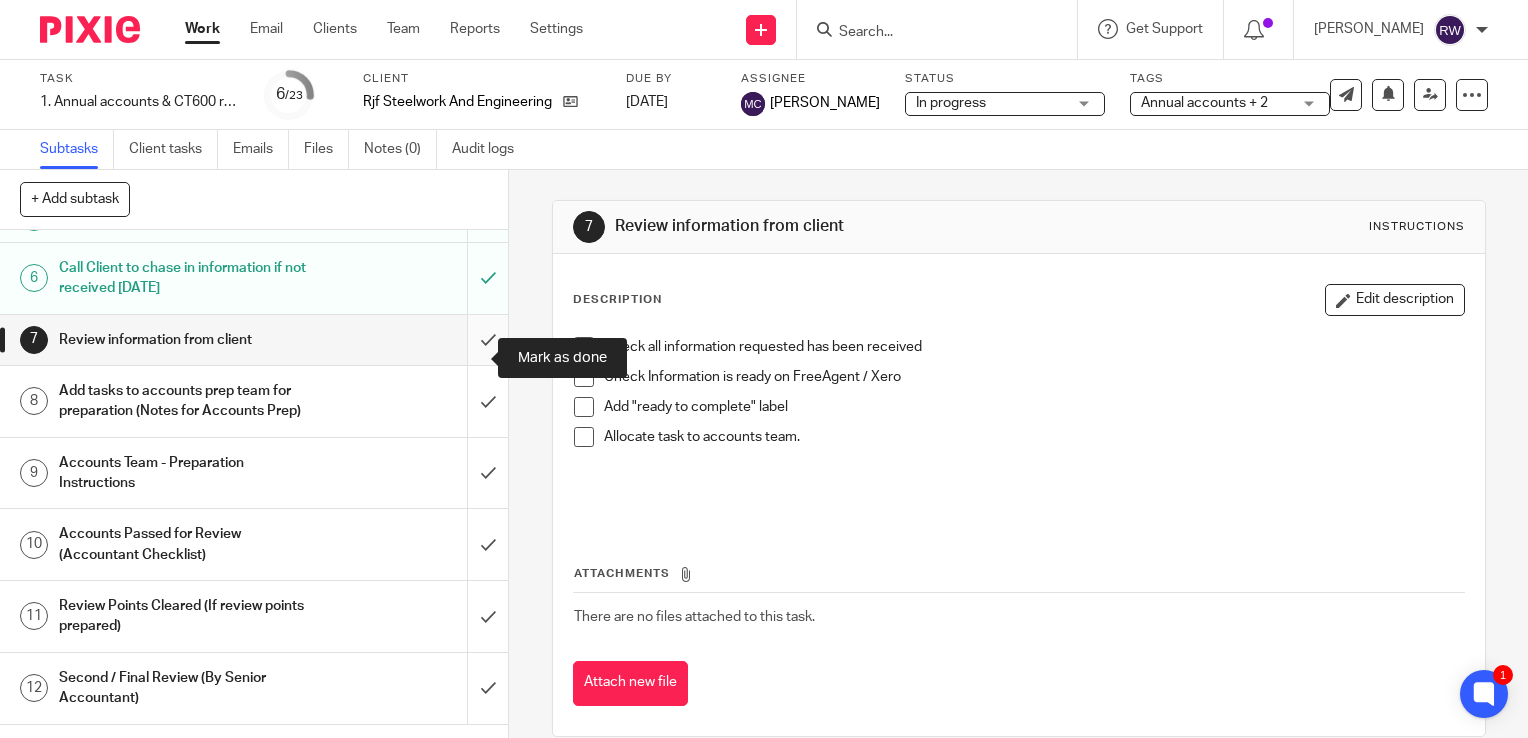 click at bounding box center [254, 340] 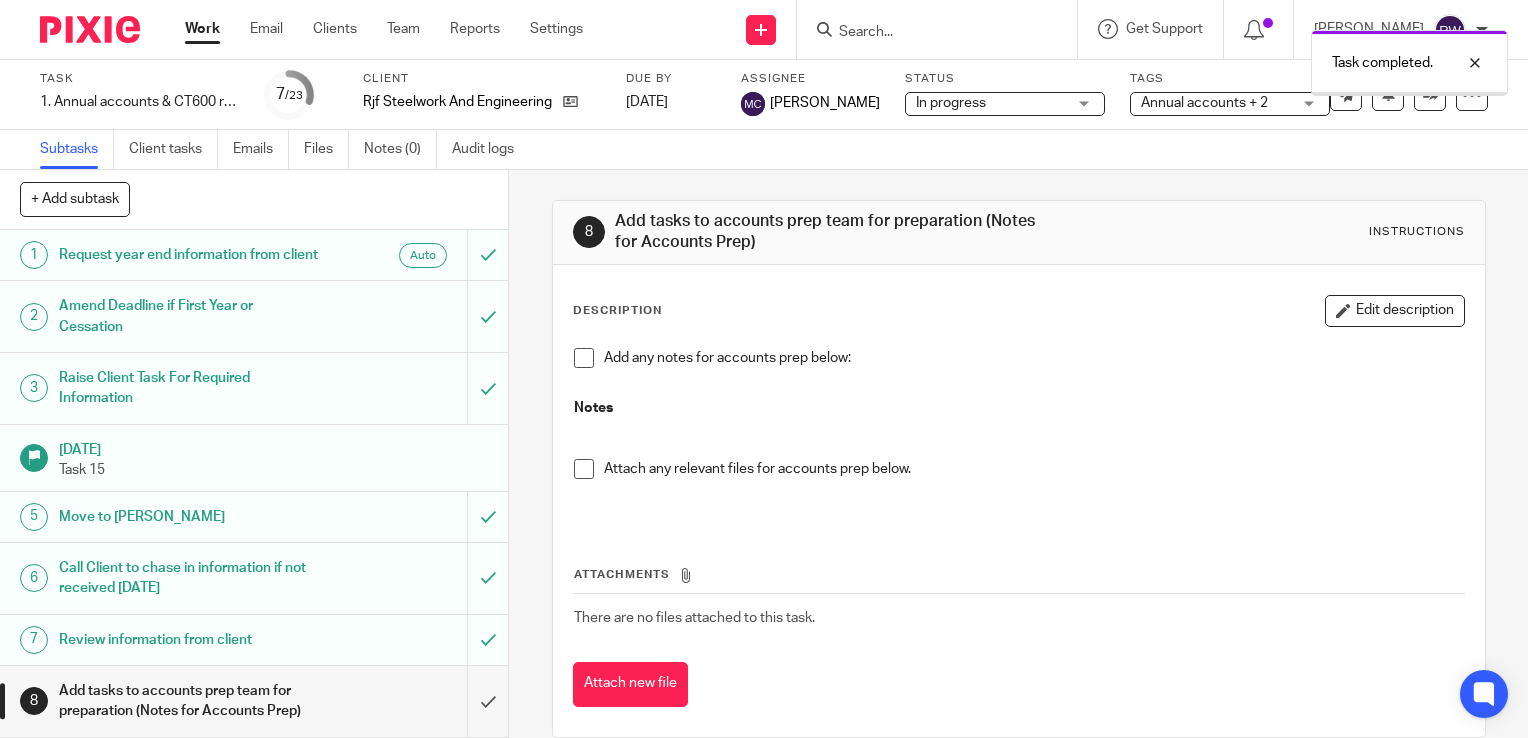 scroll, scrollTop: 0, scrollLeft: 0, axis: both 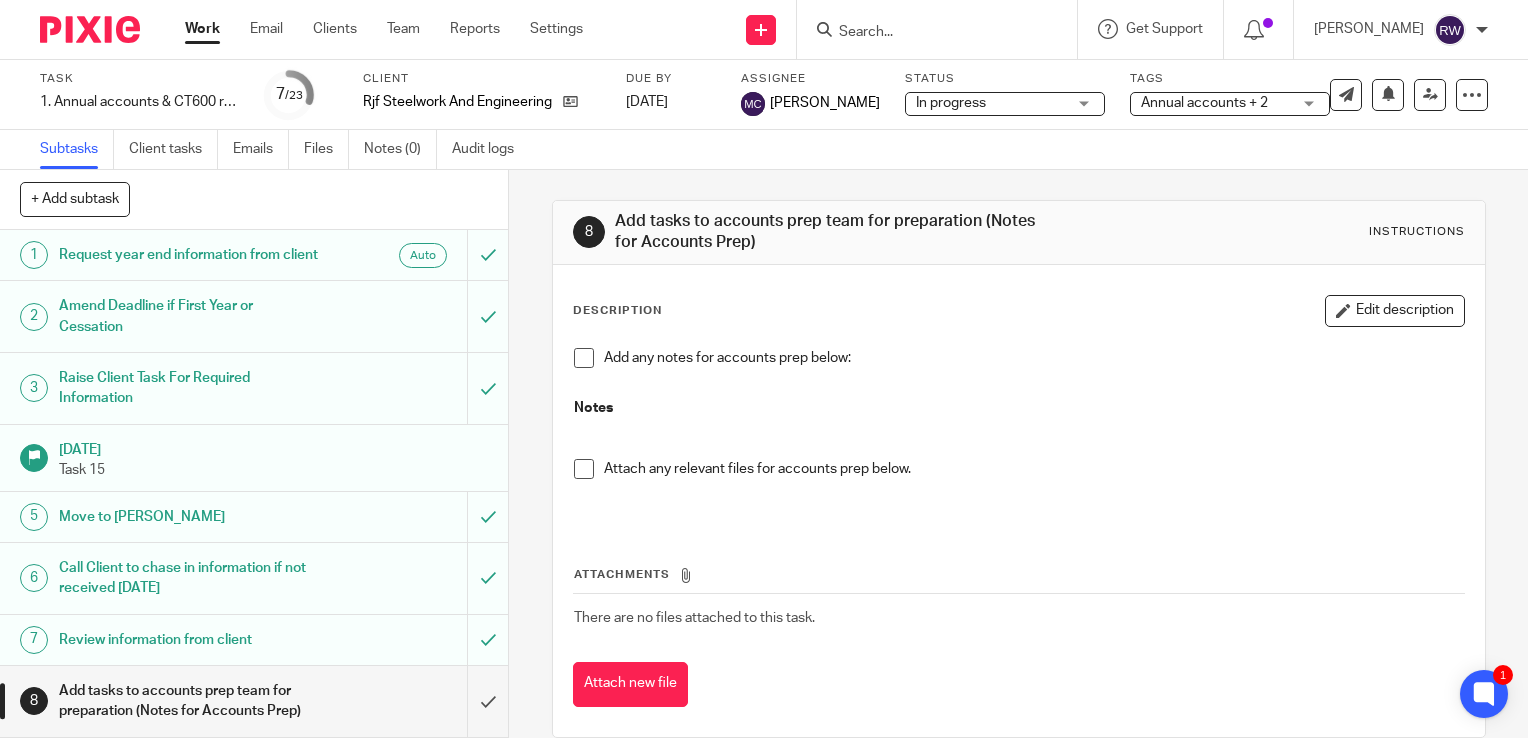 click on "Work" at bounding box center [202, 29] 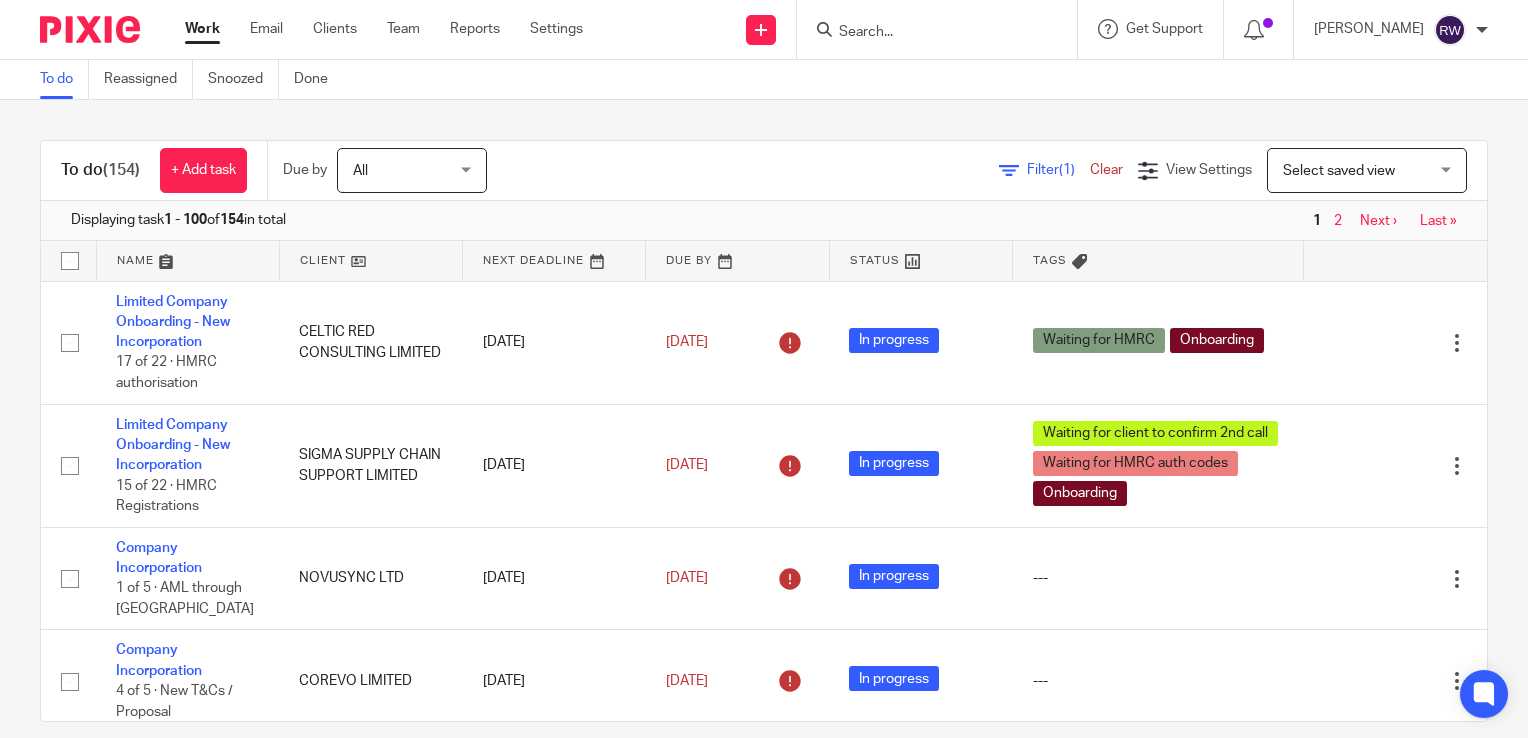 scroll, scrollTop: 0, scrollLeft: 0, axis: both 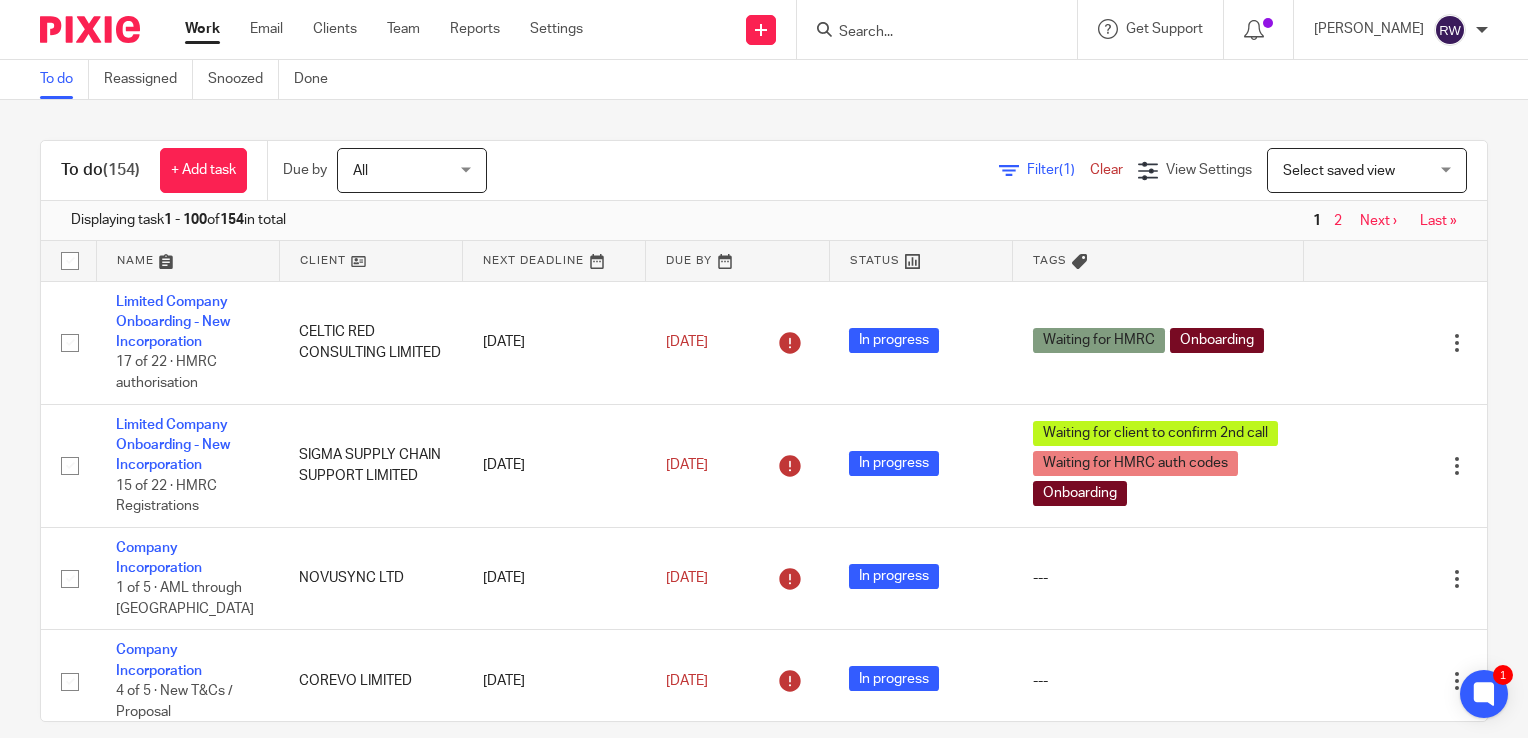click on "Select saved view" at bounding box center [1356, 170] 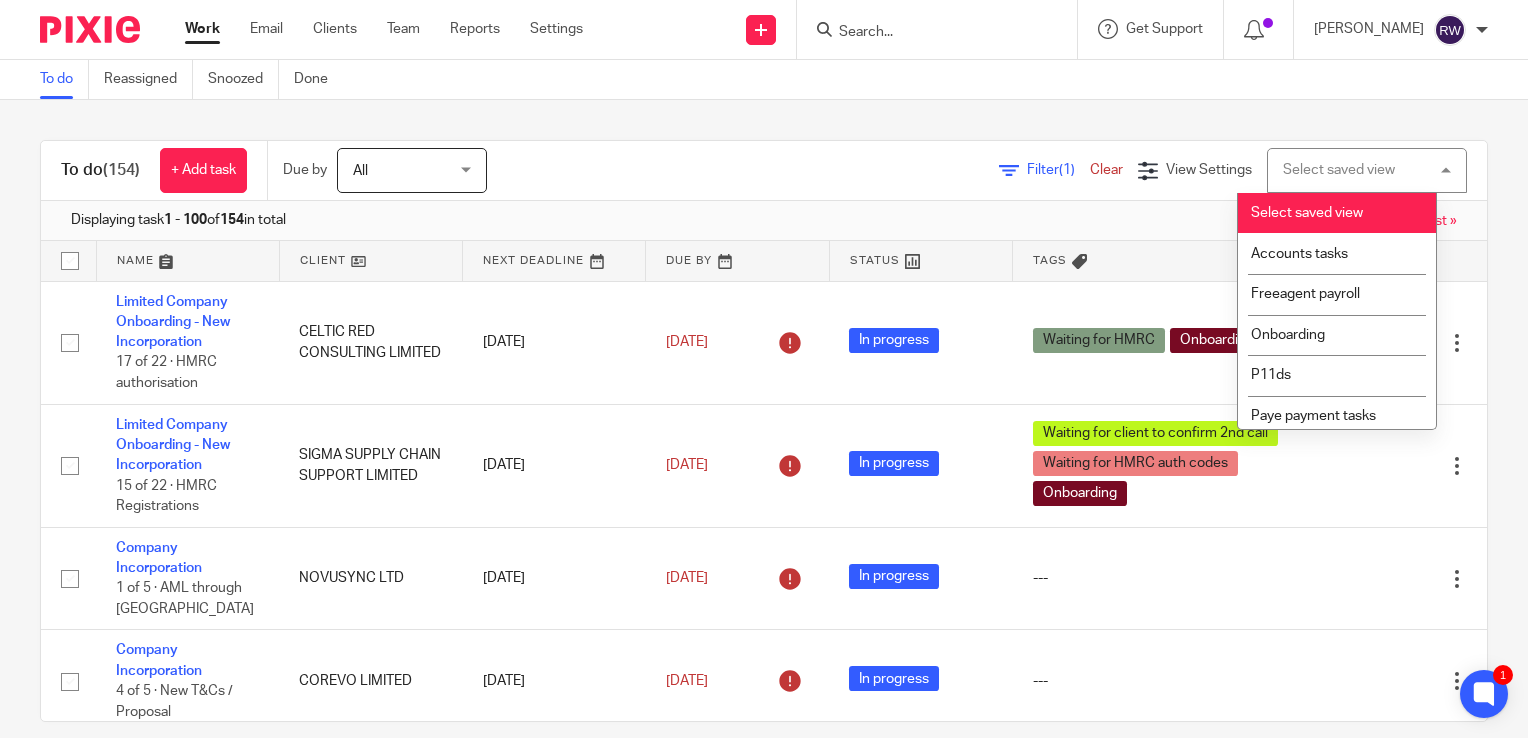 click on "Filter
(1)" at bounding box center [1058, 170] 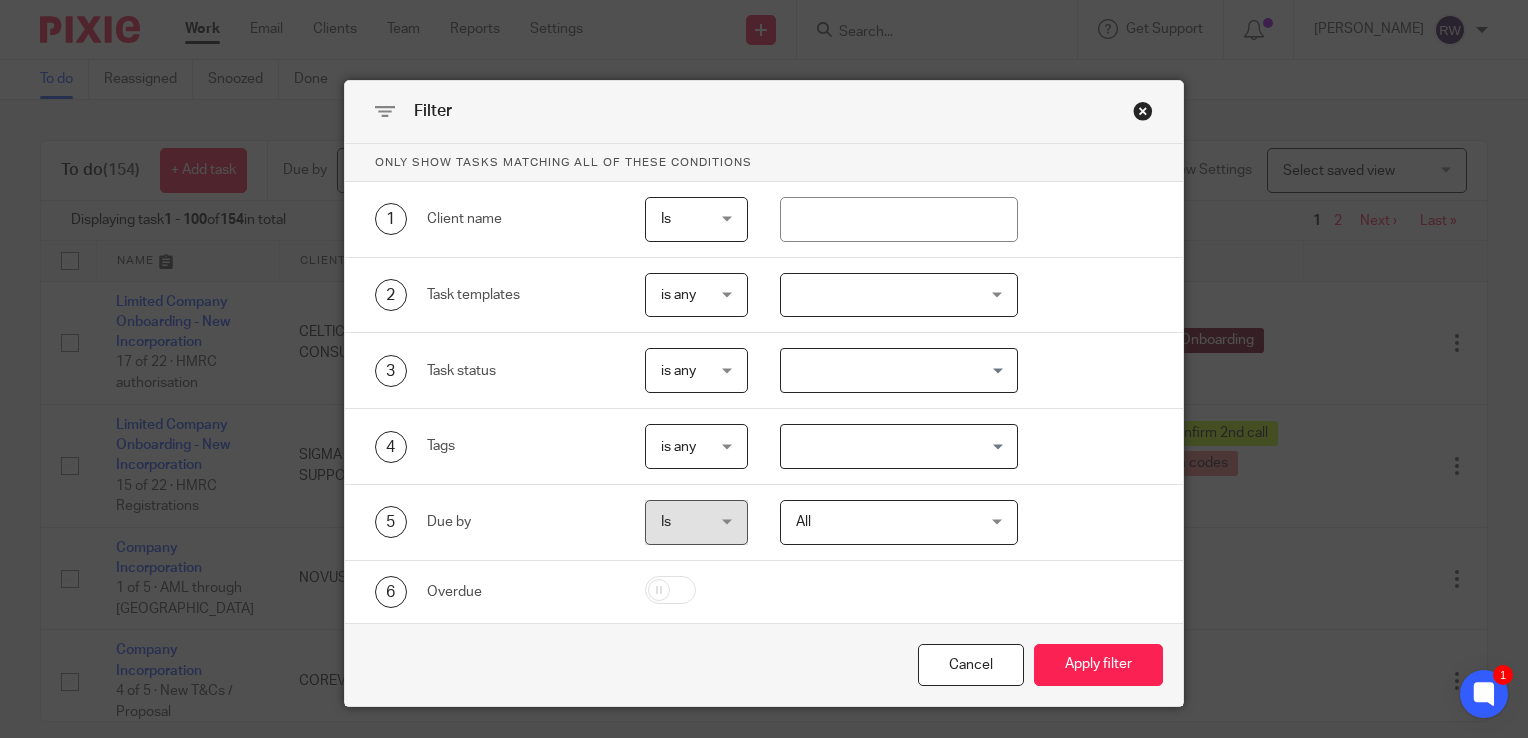 click at bounding box center (899, 295) 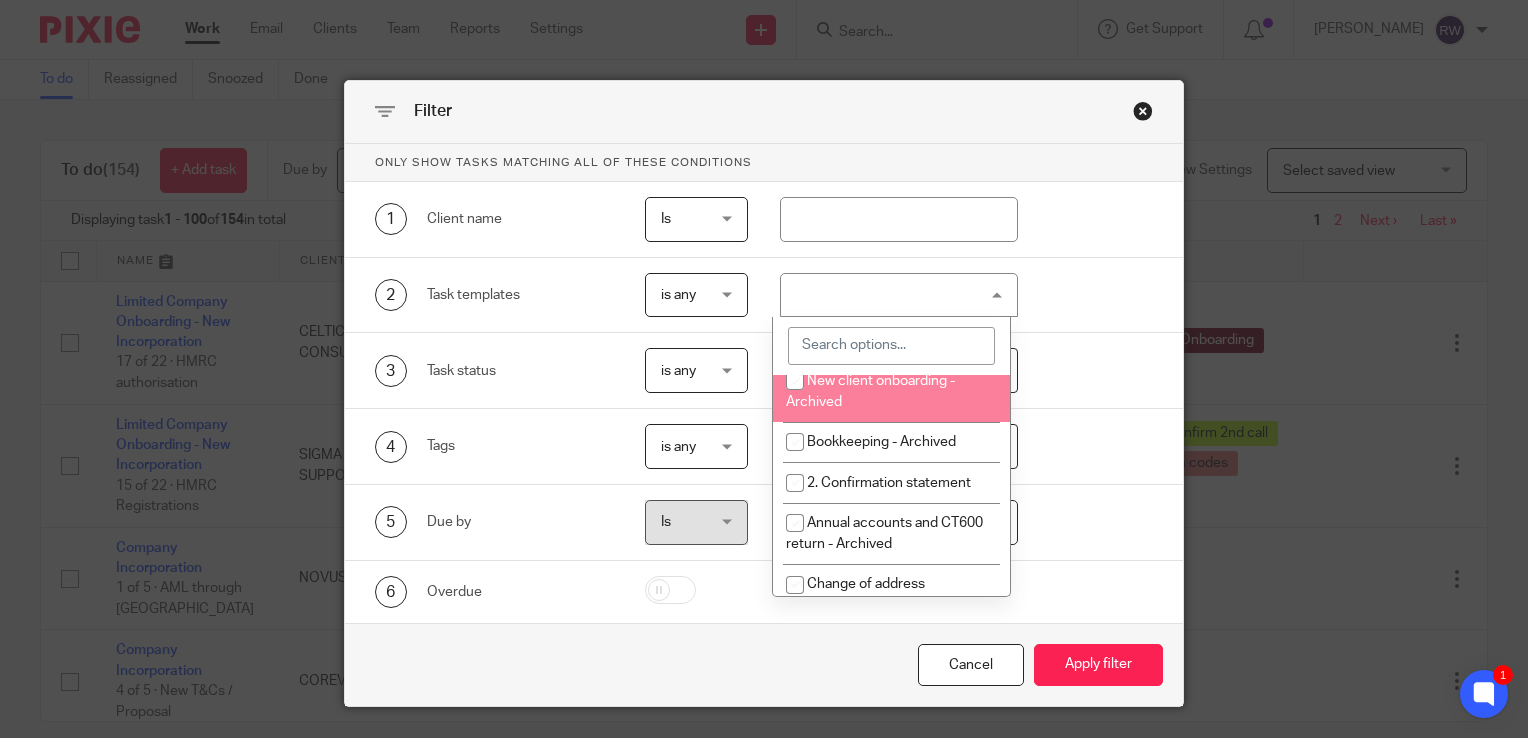 scroll, scrollTop: 0, scrollLeft: 0, axis: both 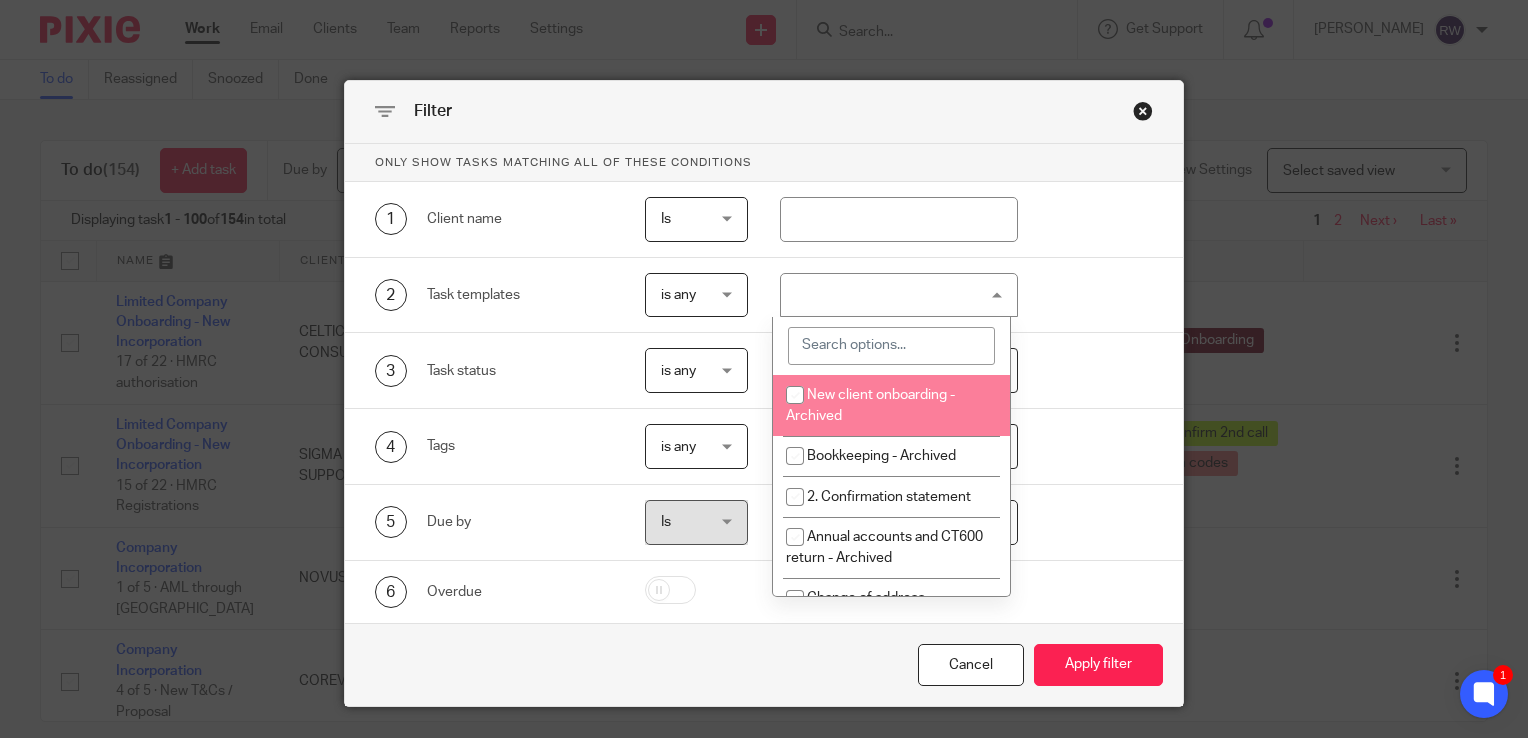click at bounding box center (899, 295) 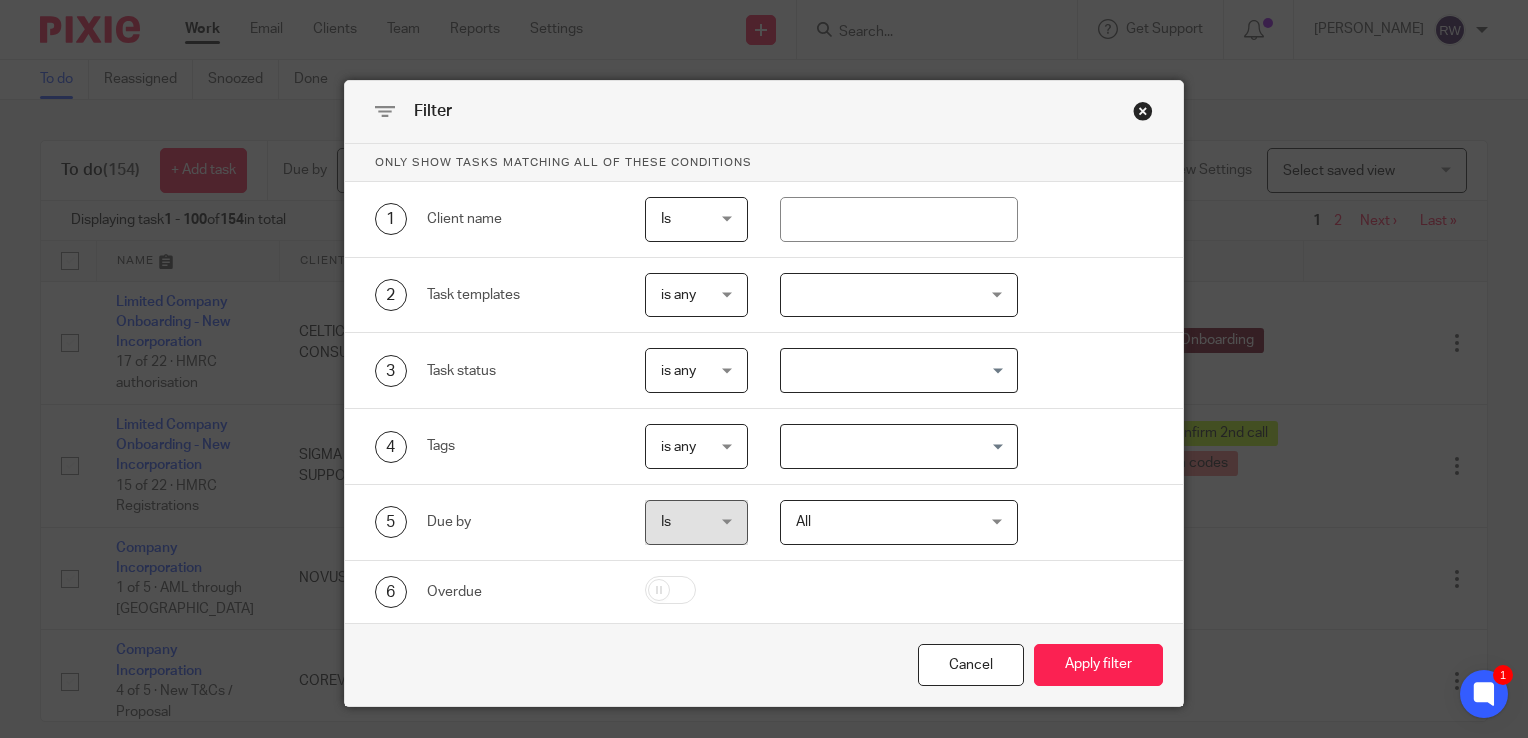 click at bounding box center (899, 295) 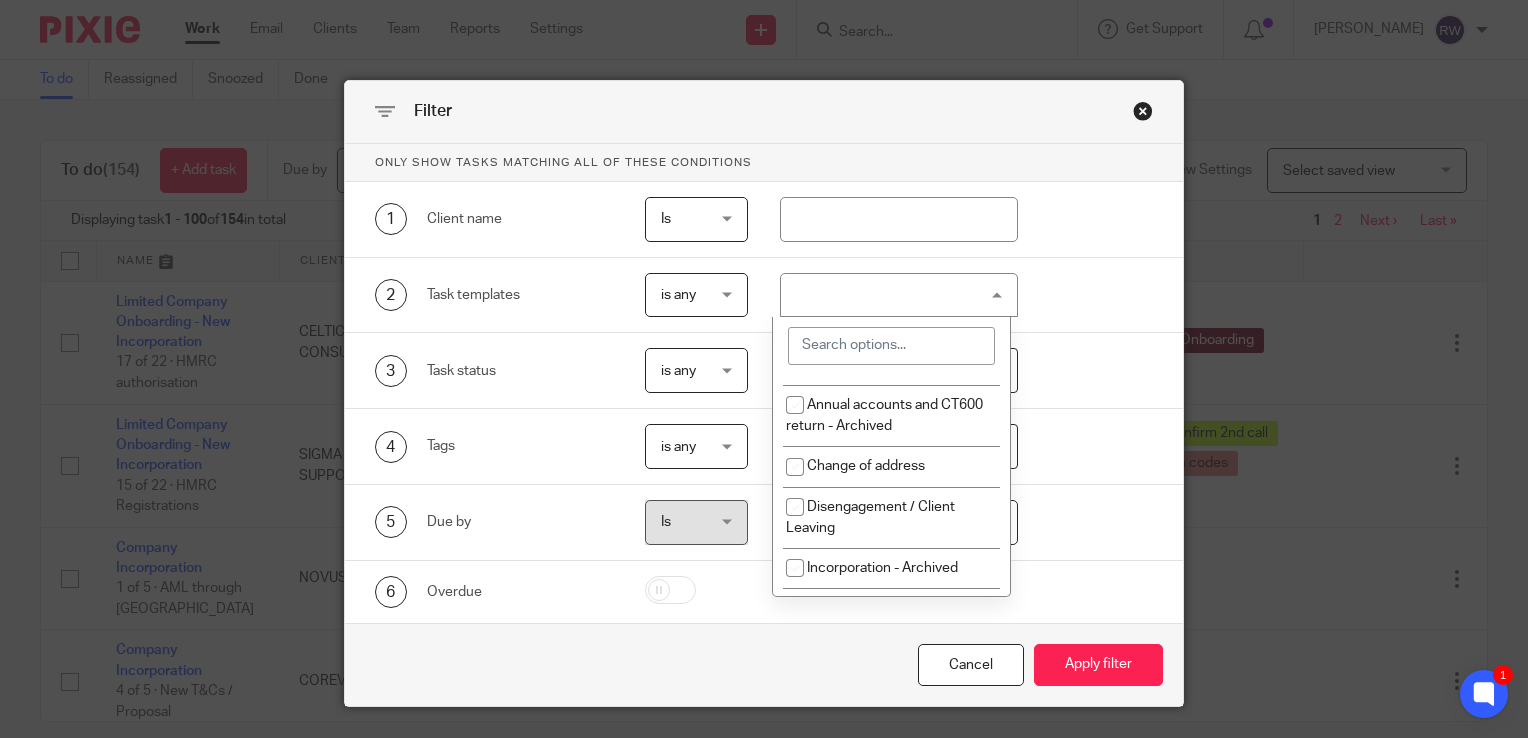 scroll, scrollTop: 14, scrollLeft: 0, axis: vertical 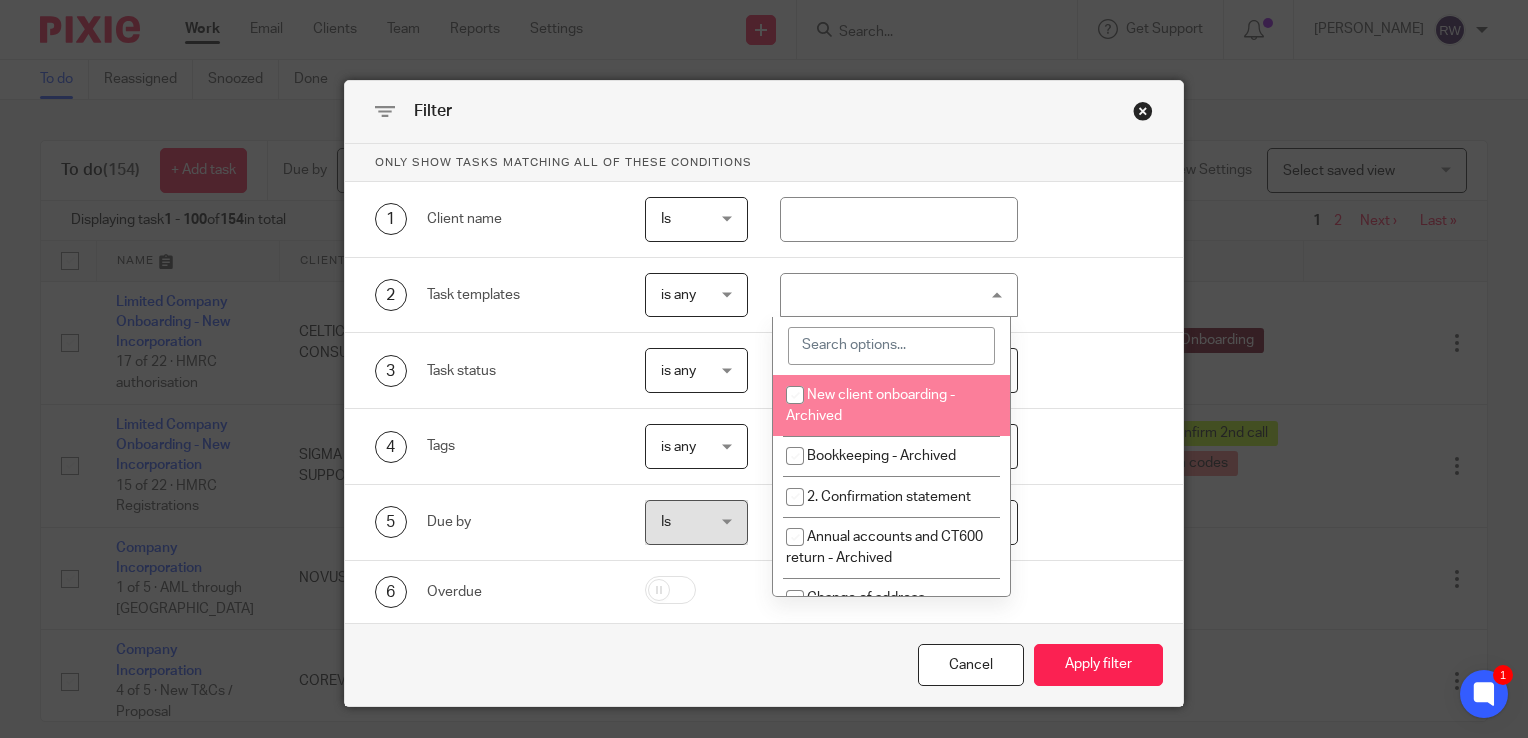 click at bounding box center (891, 346) 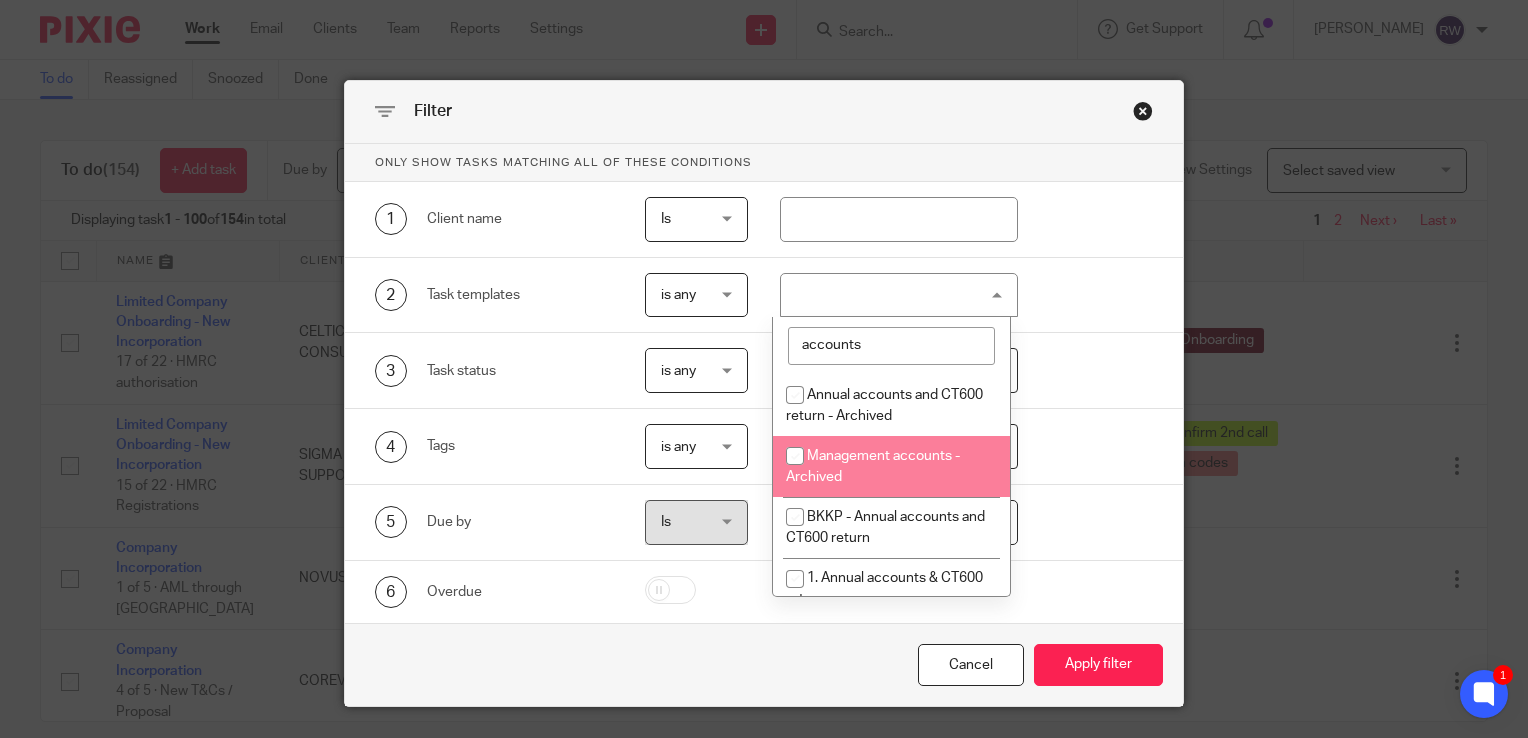 type on "accounts" 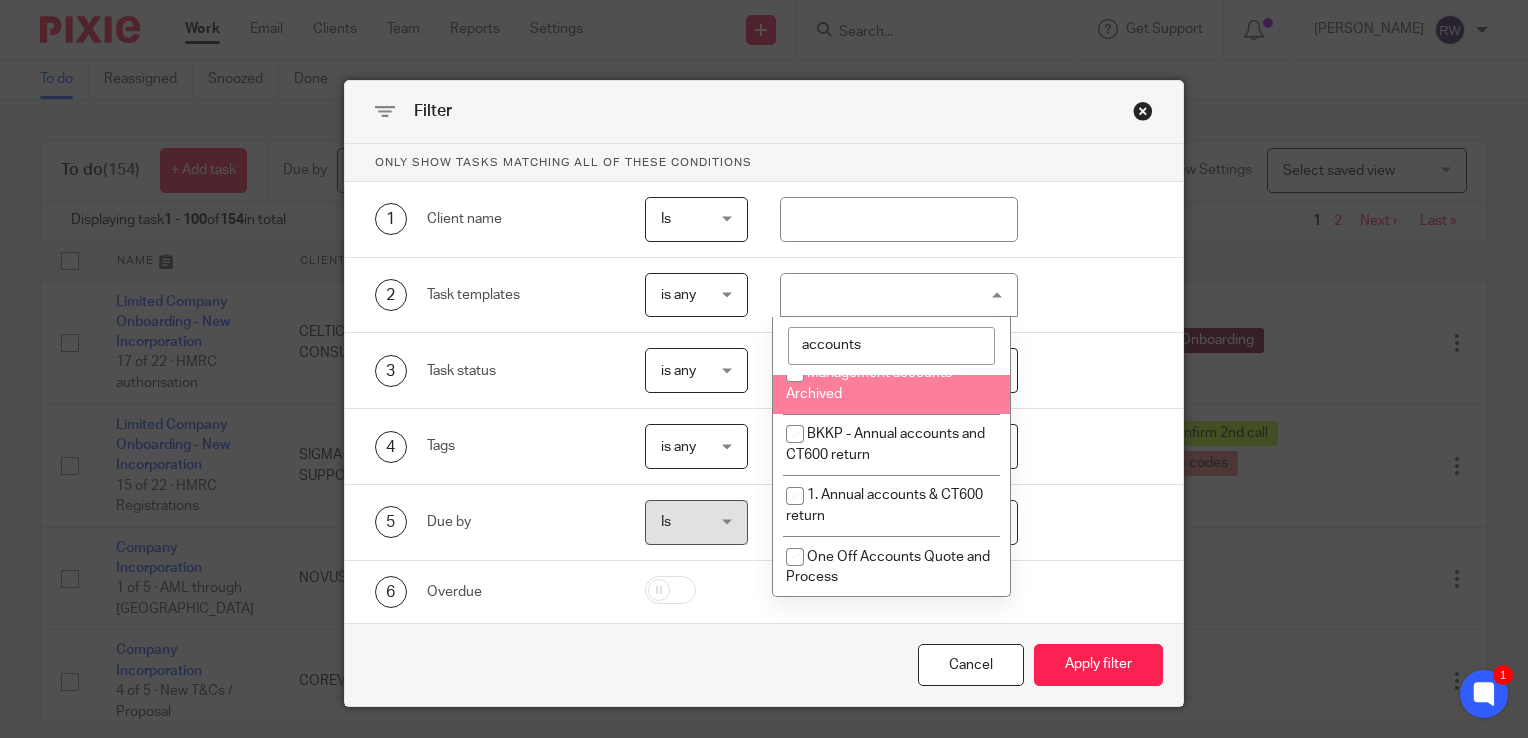 scroll, scrollTop: 88, scrollLeft: 0, axis: vertical 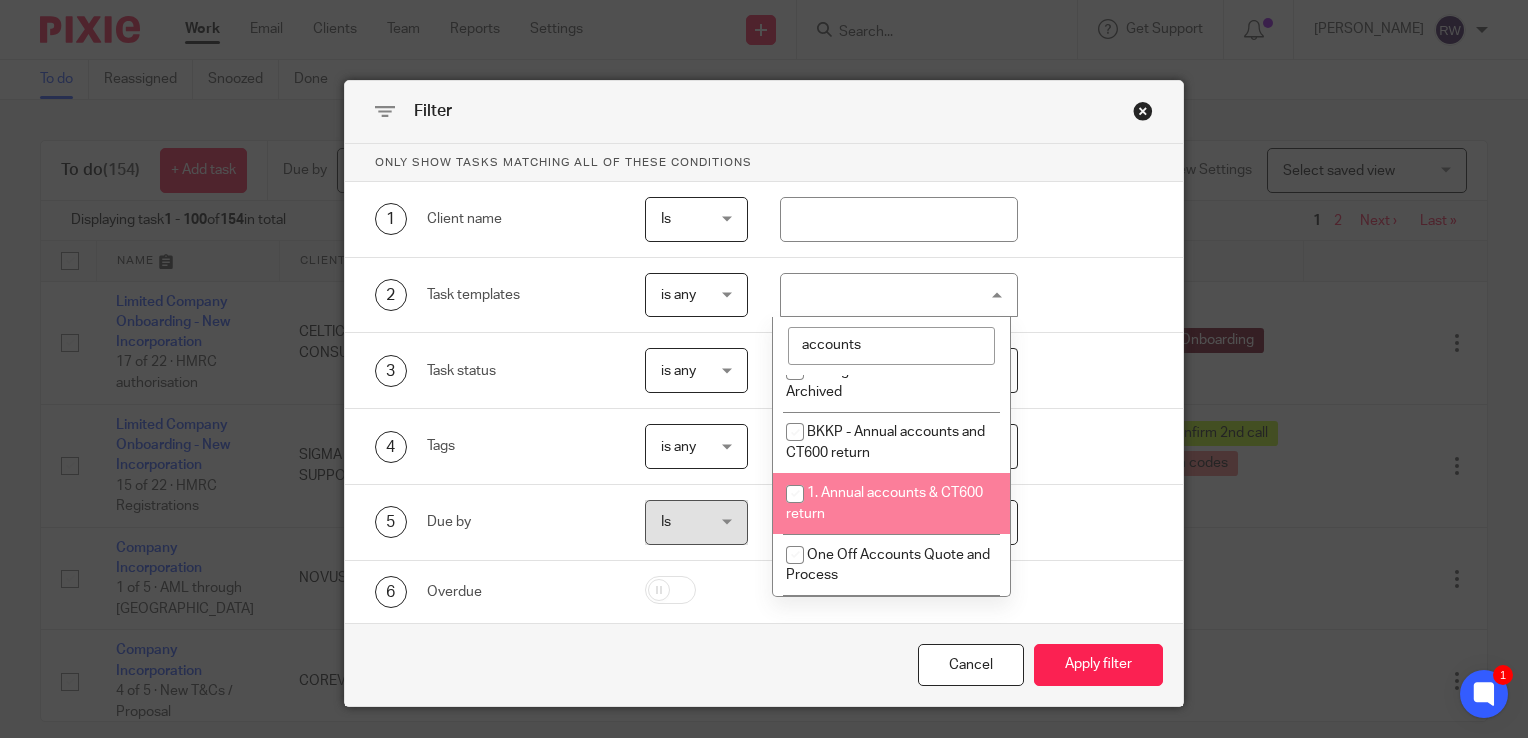 click on "1. Annual accounts & CT600 return" at bounding box center (891, 503) 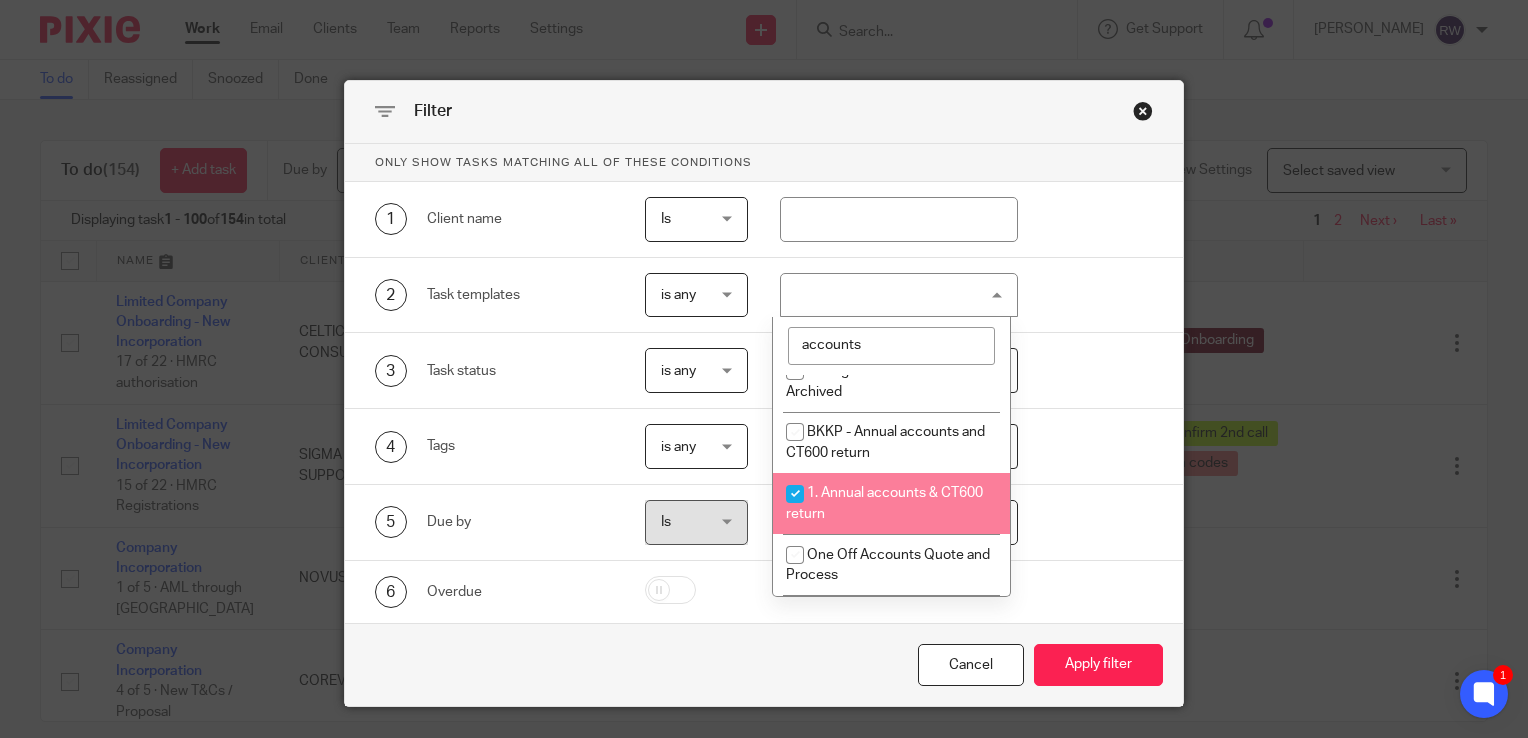 checkbox on "true" 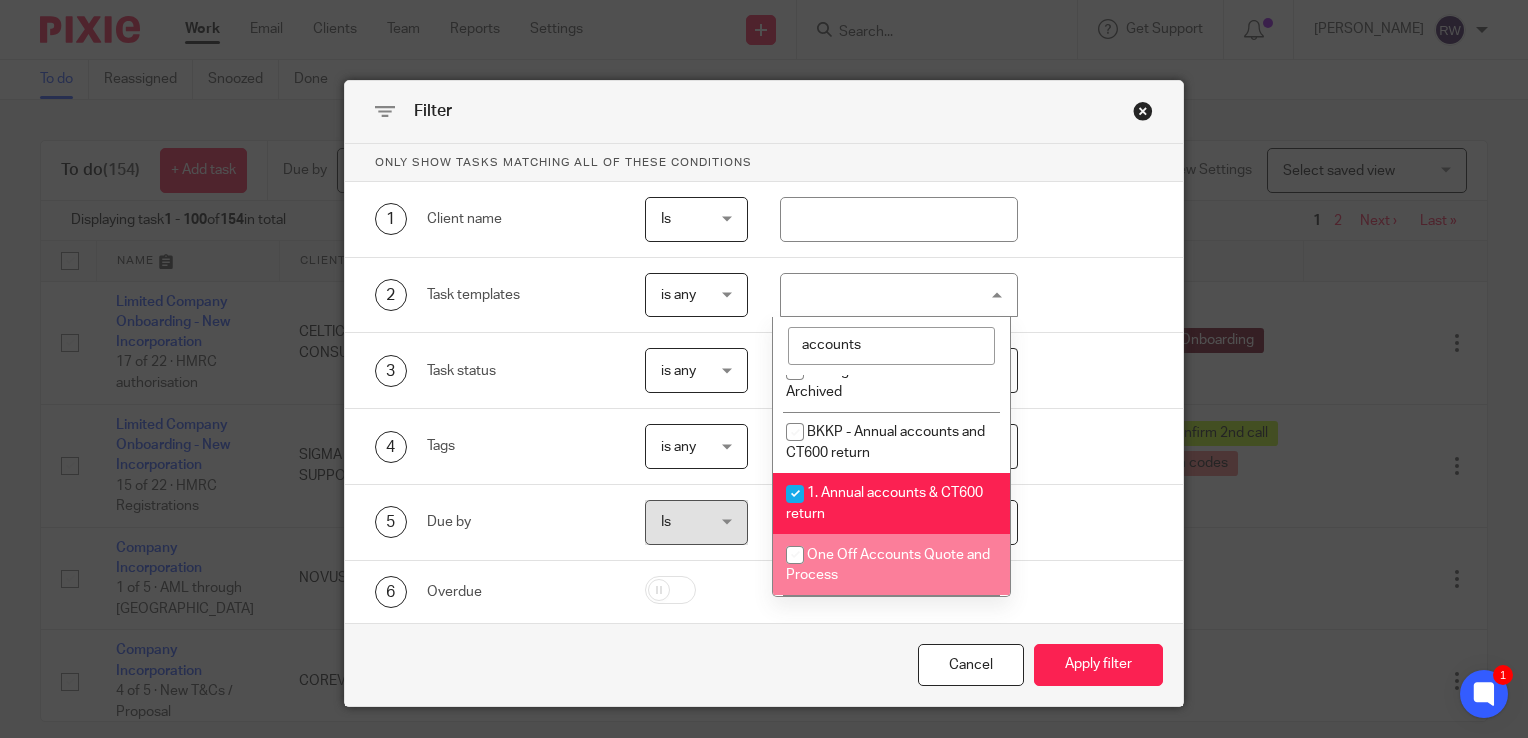 click on "One Off Accounts Quote and Process" at bounding box center (888, 565) 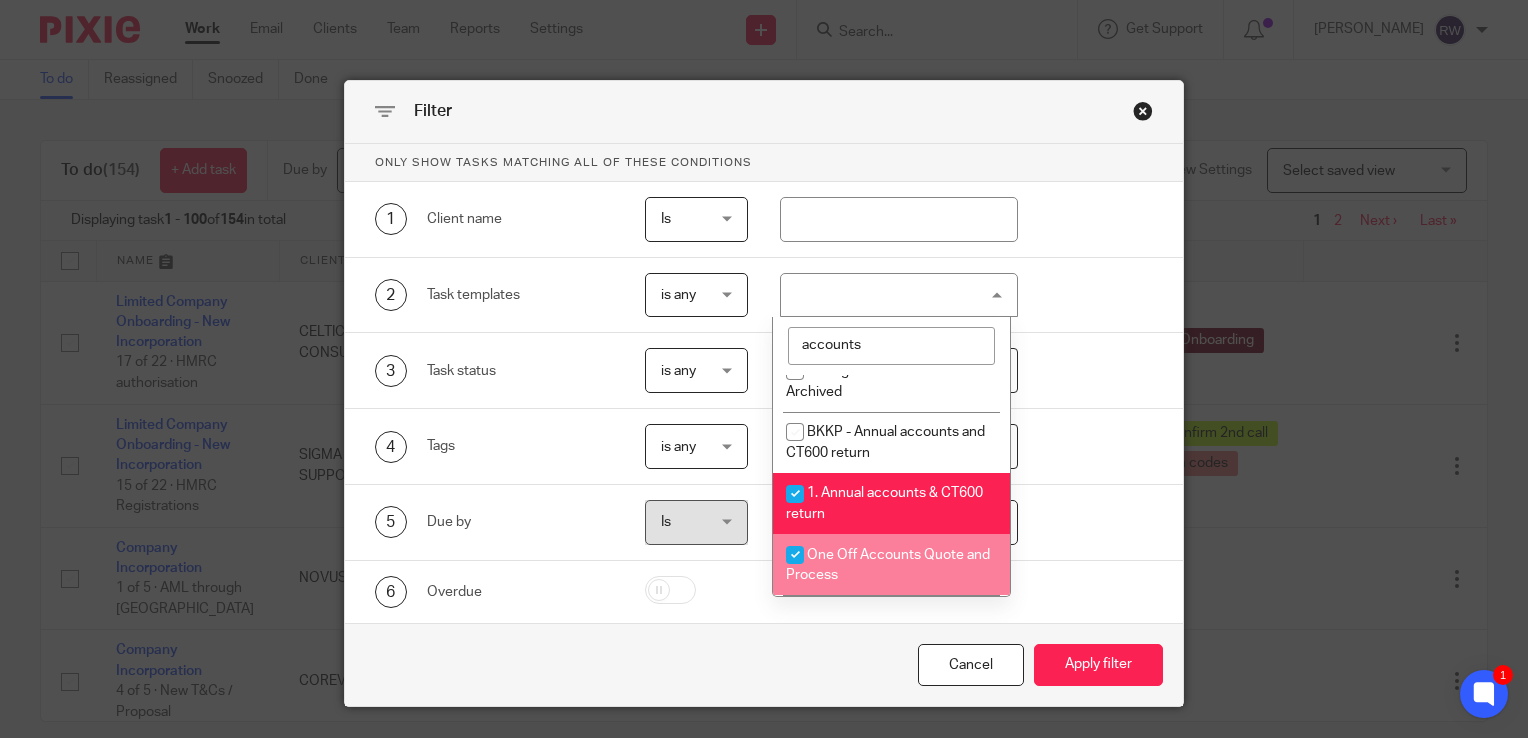 checkbox on "true" 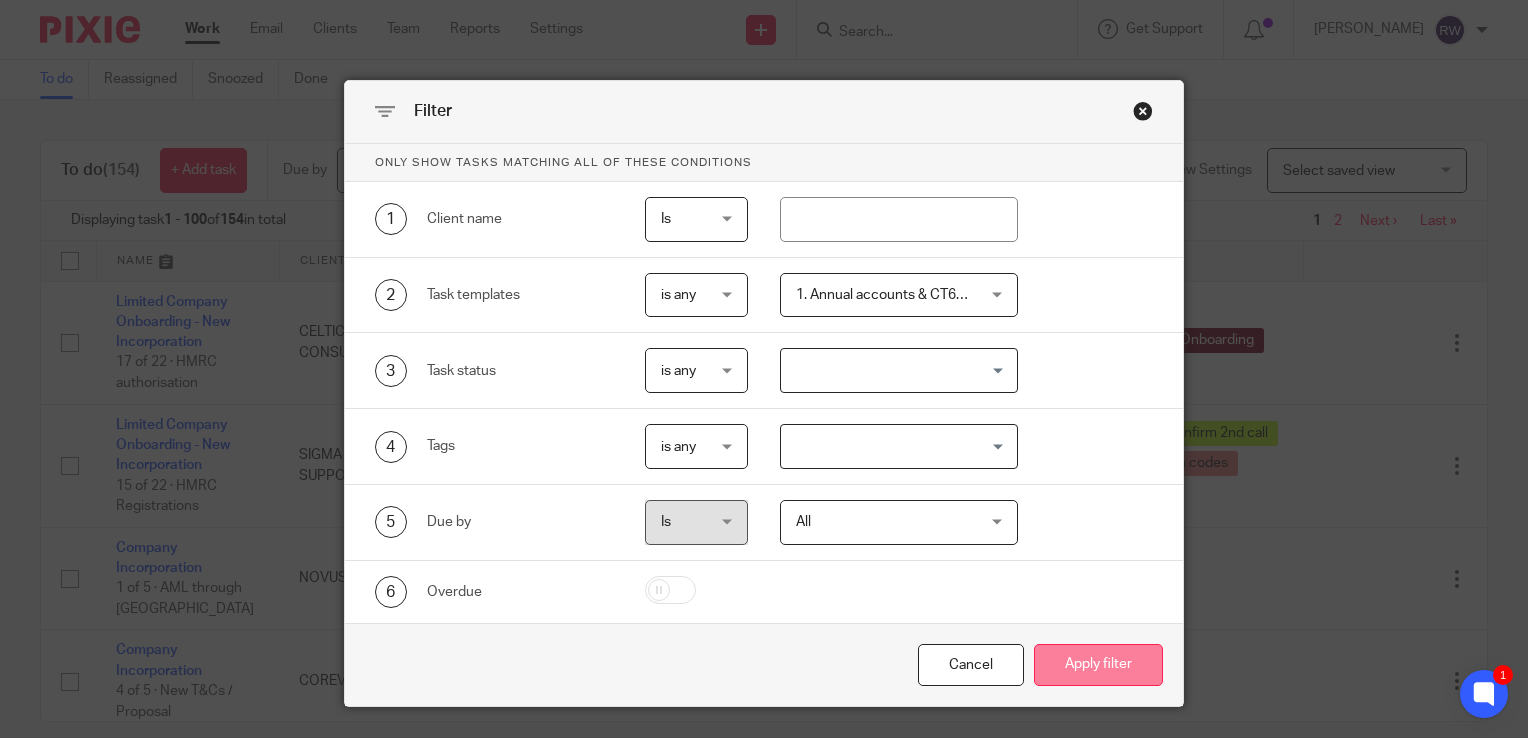 click on "Apply filter" at bounding box center (1098, 665) 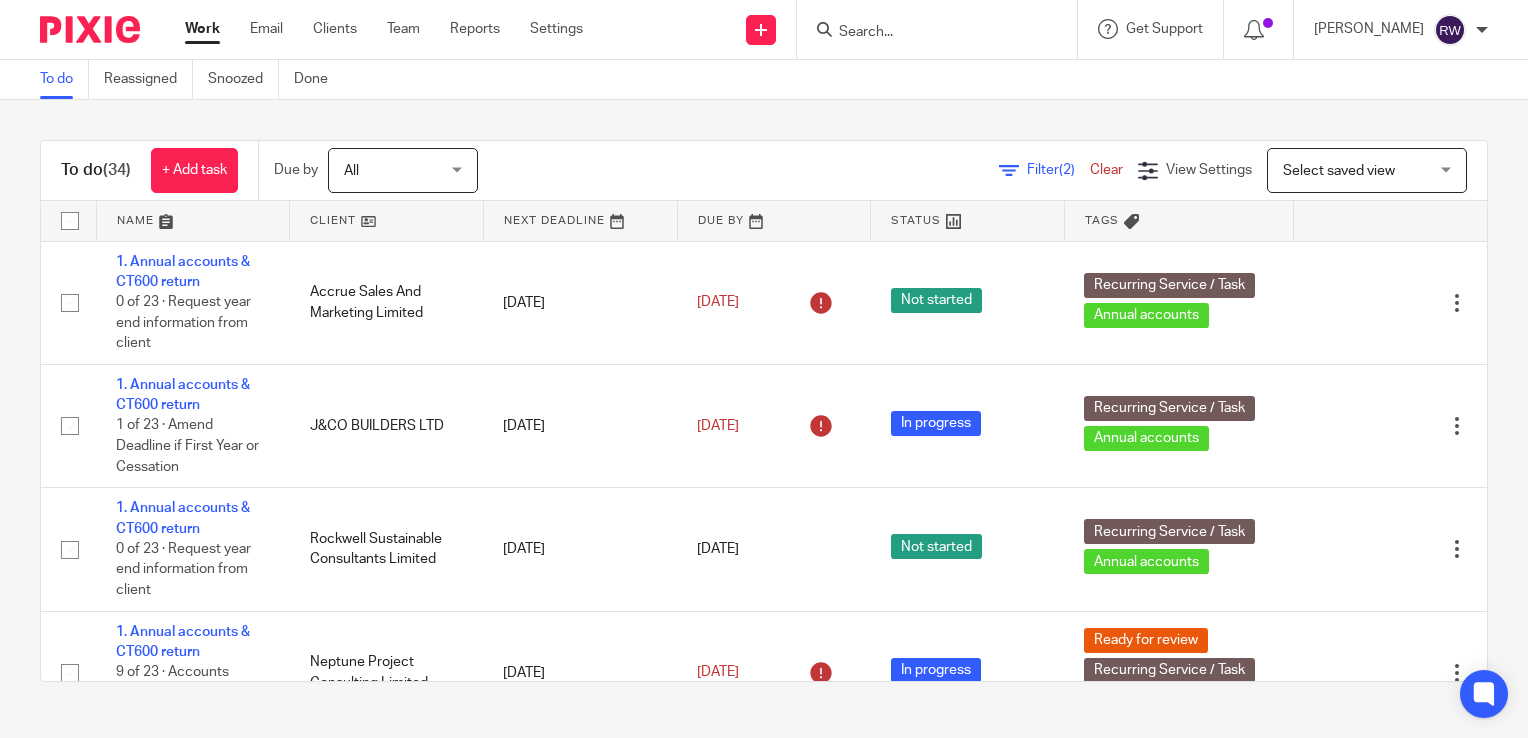 scroll, scrollTop: 0, scrollLeft: 0, axis: both 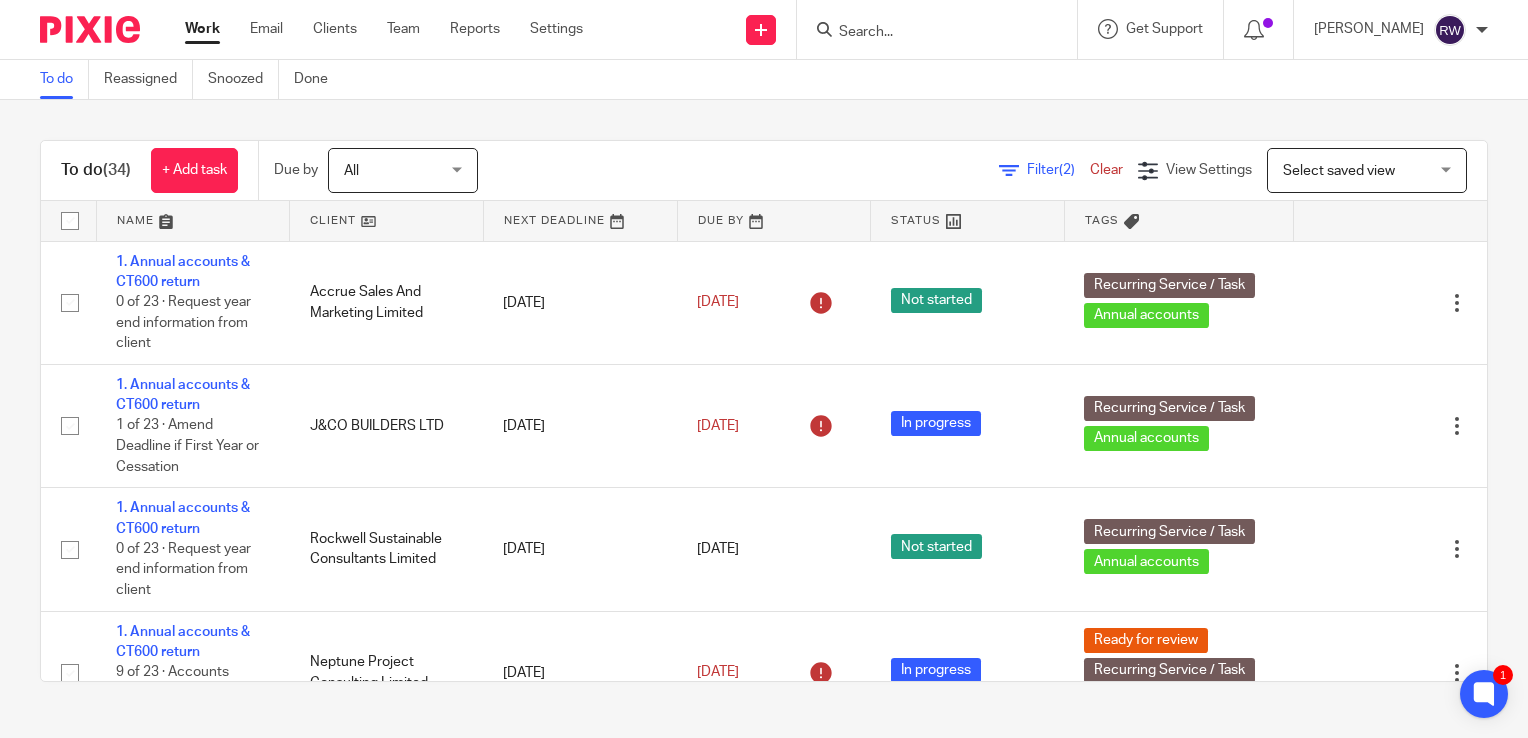 click on "Filter
(2)" at bounding box center [1058, 170] 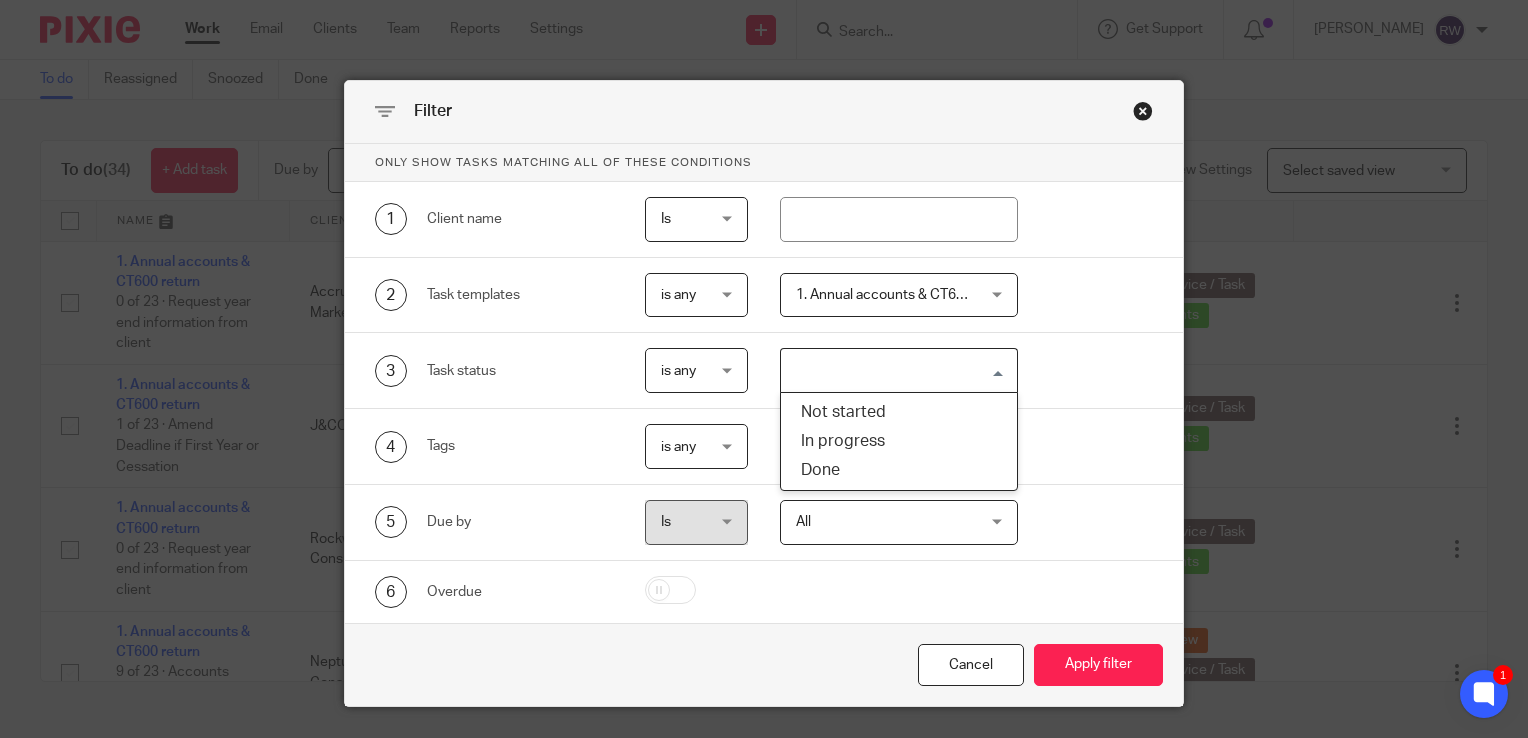 click at bounding box center [895, 370] 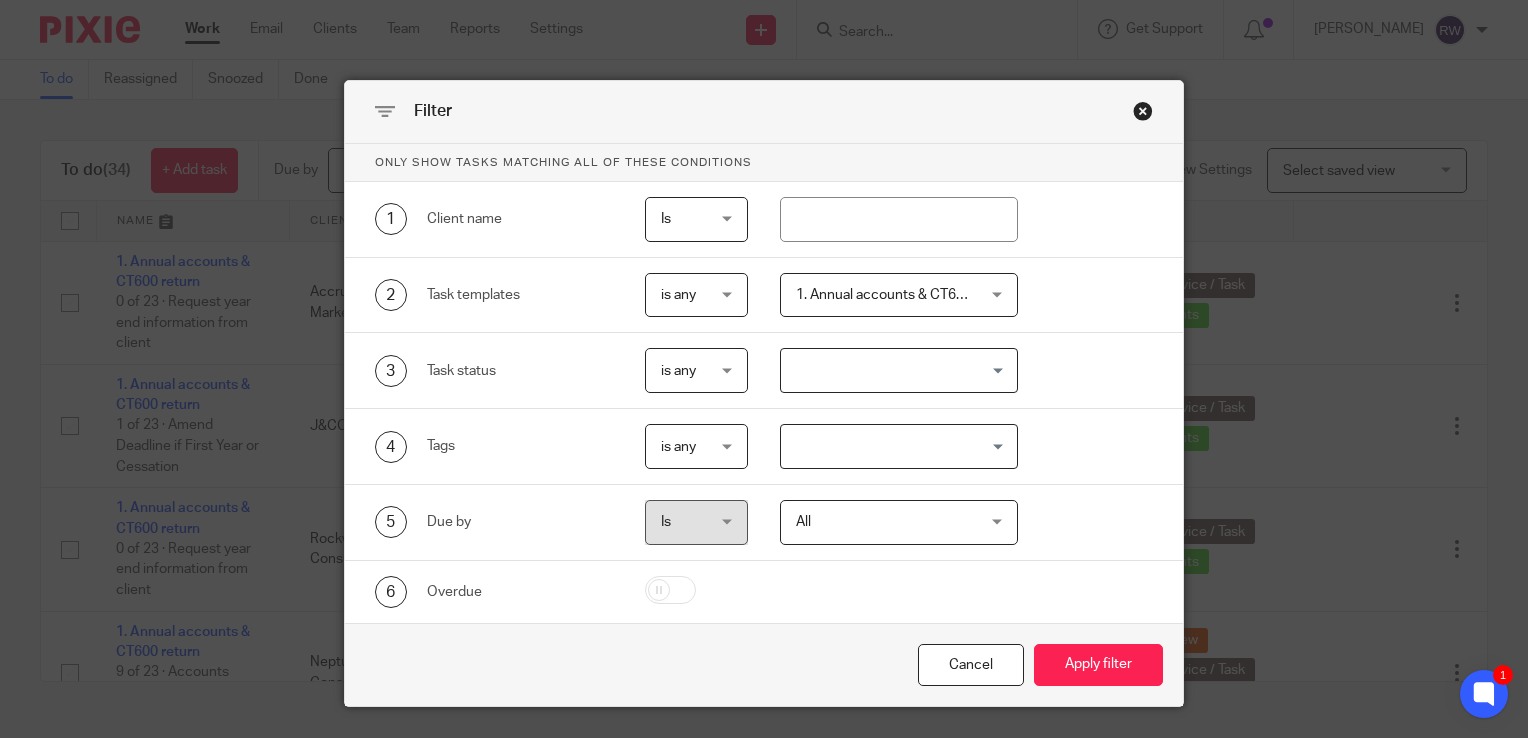 click on "3
Task status
is any
is any
is any
is none
is_any             Loading..." at bounding box center (764, 371) 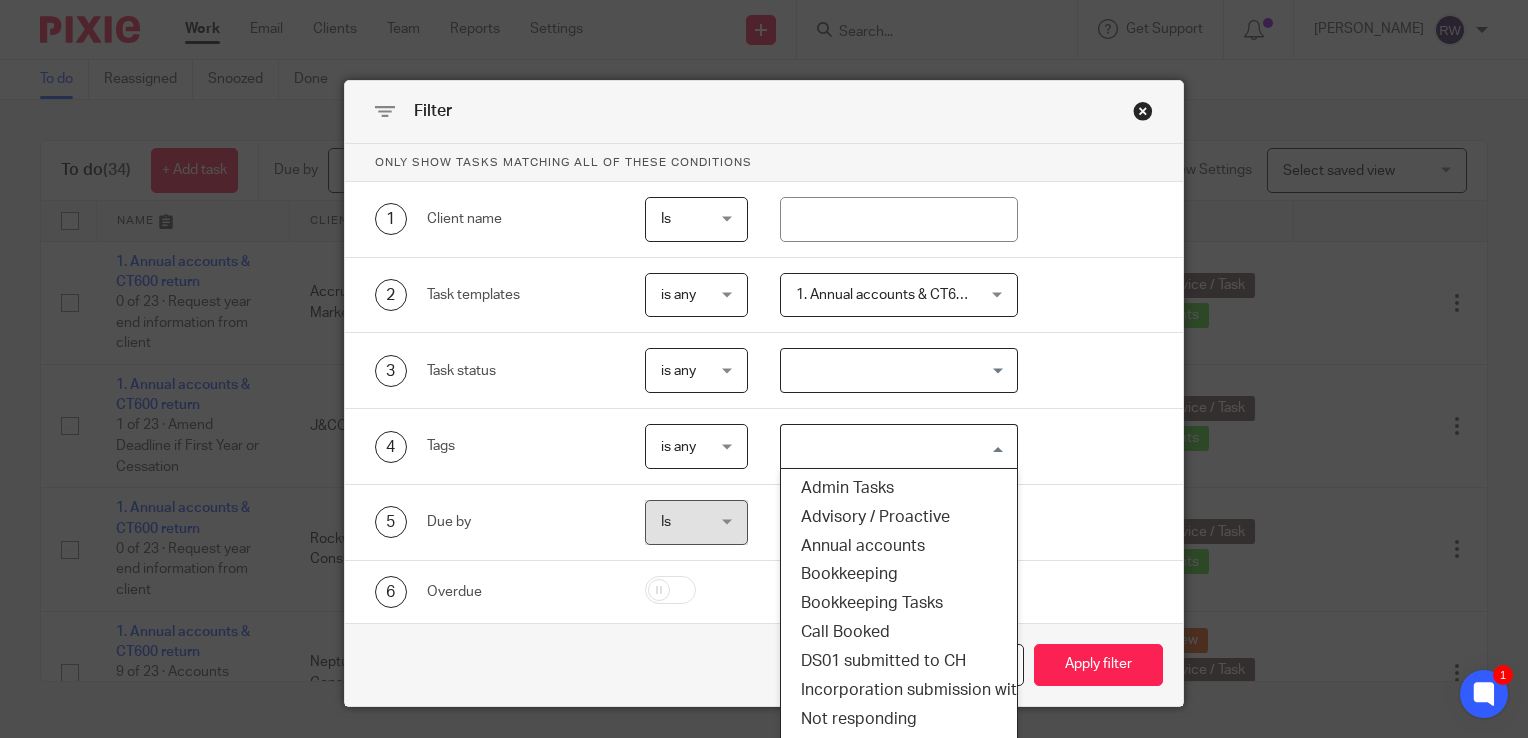 click at bounding box center (895, 446) 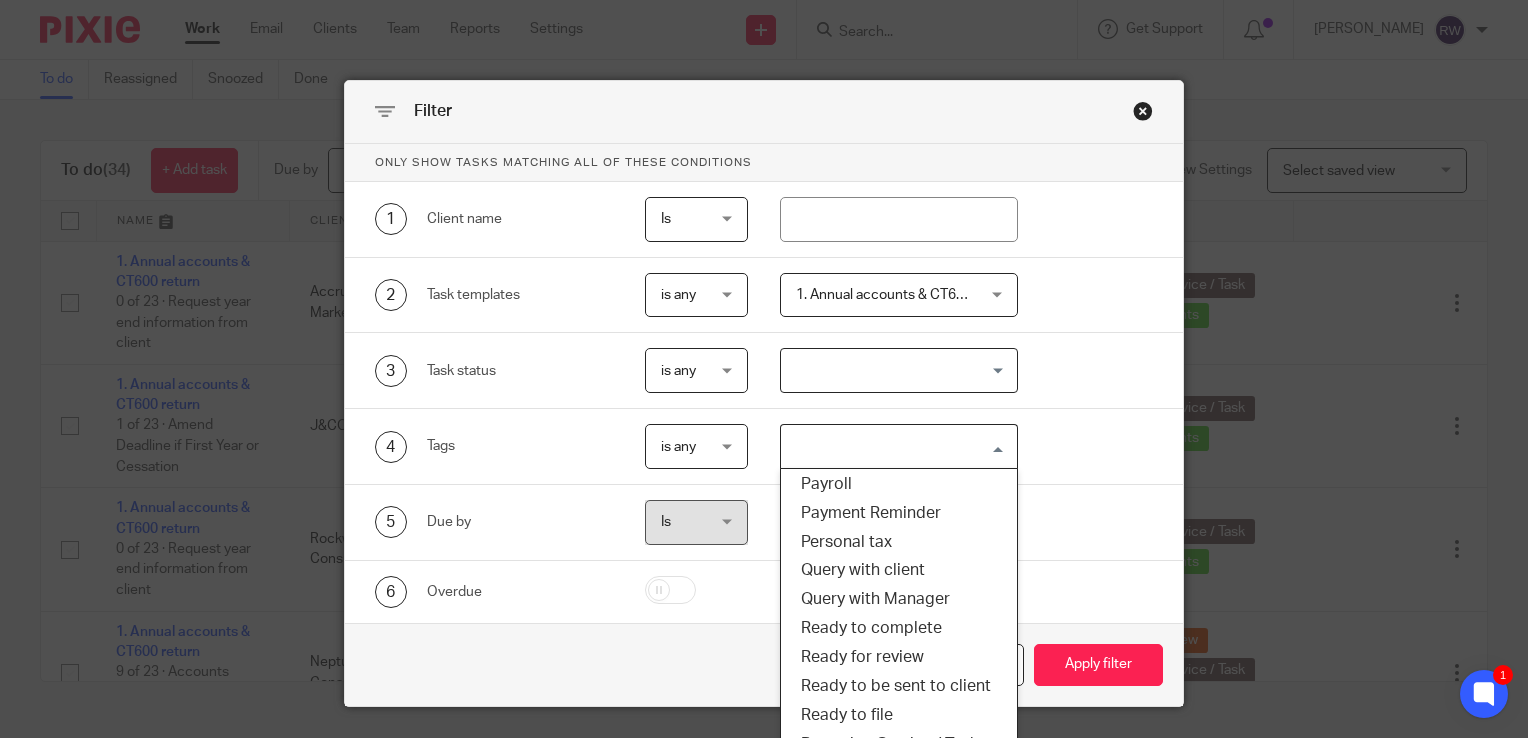 scroll, scrollTop: 420, scrollLeft: 0, axis: vertical 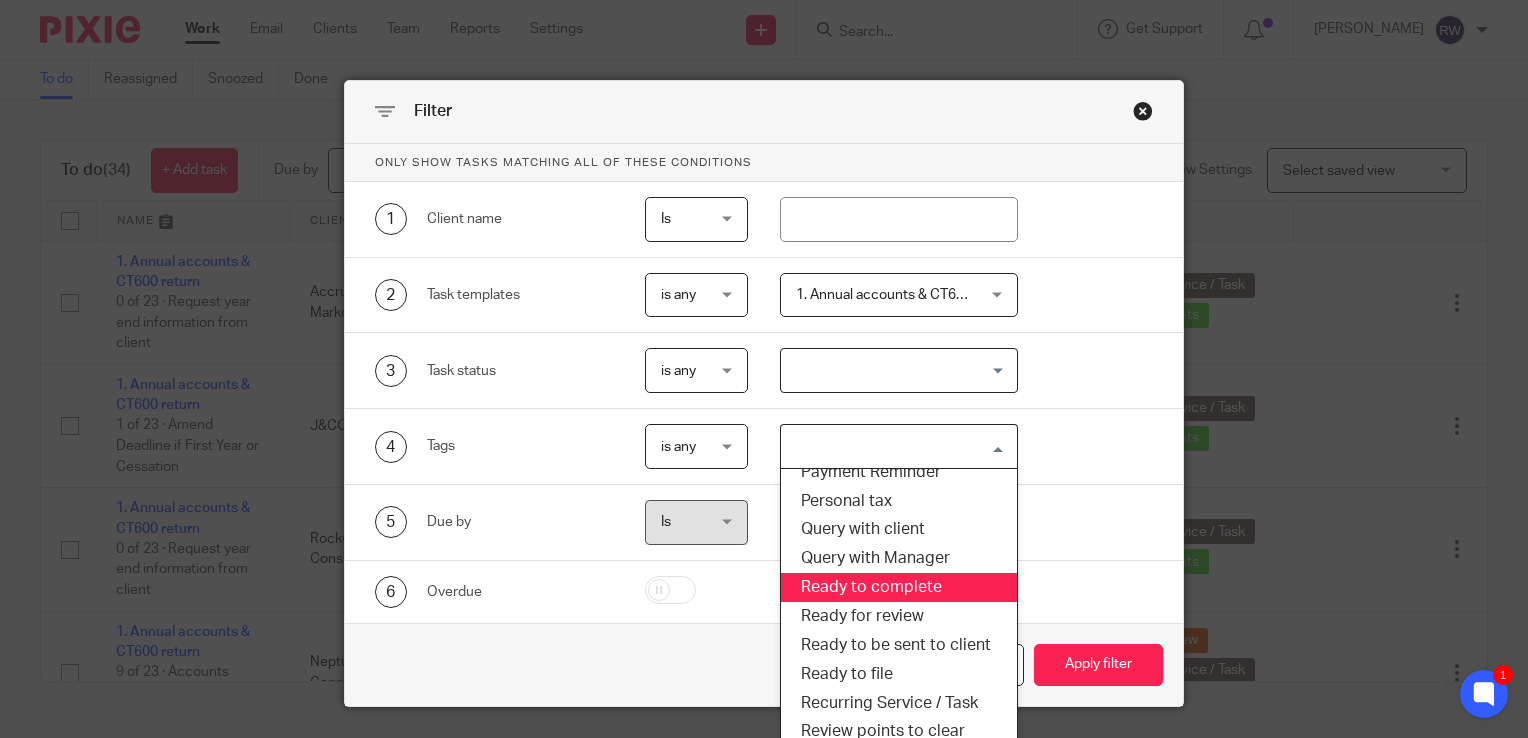click on "Ready to complete" at bounding box center (899, 587) 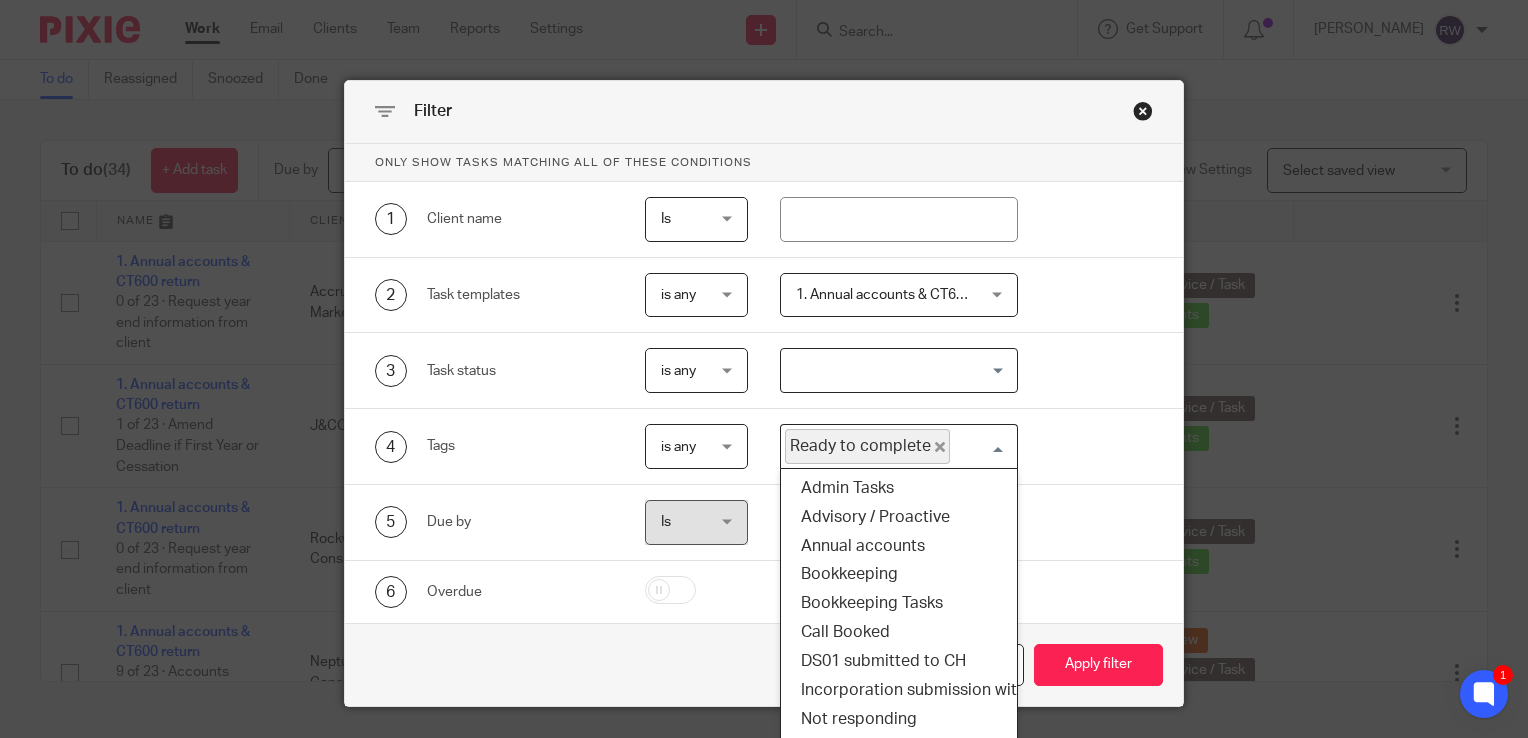 click at bounding box center (979, 446) 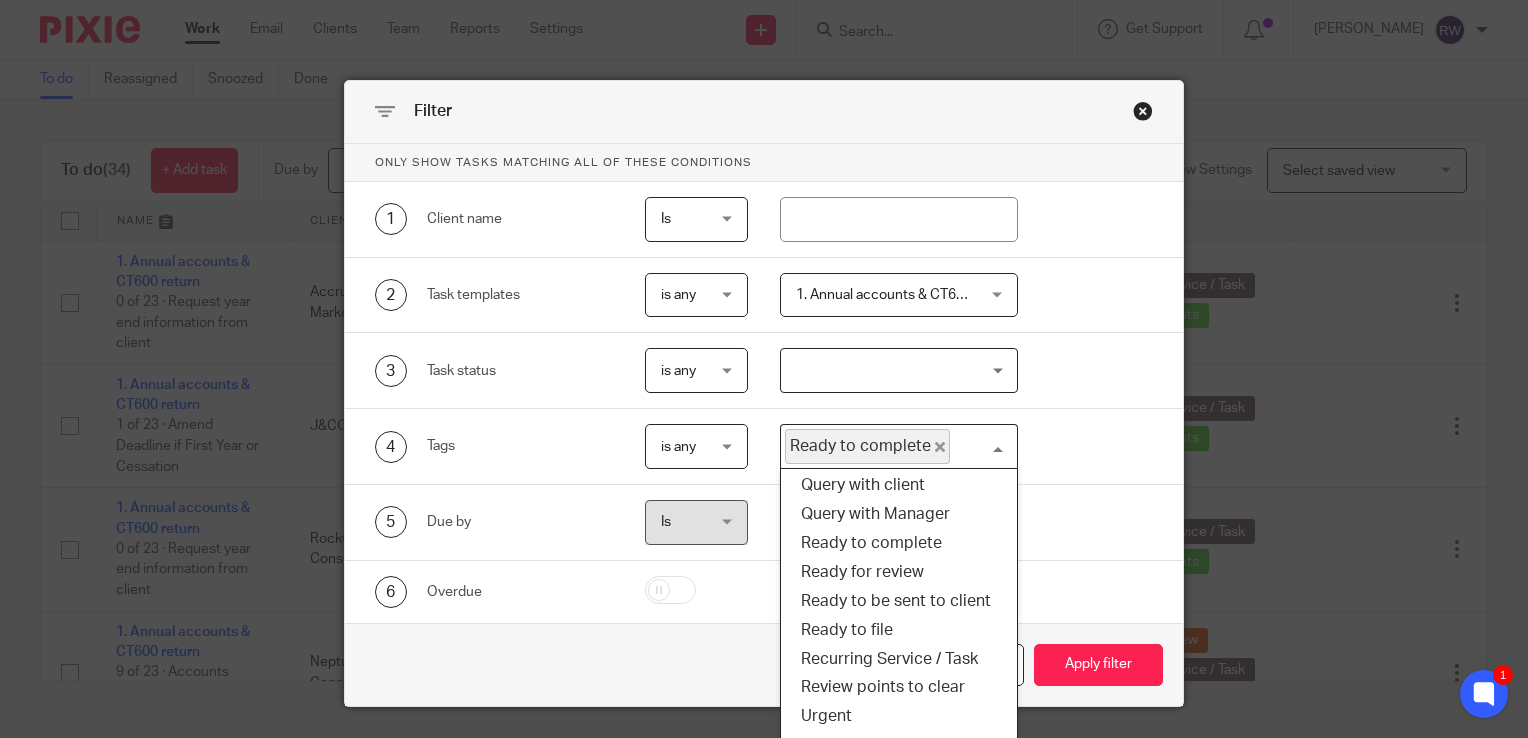 scroll, scrollTop: 457, scrollLeft: 0, axis: vertical 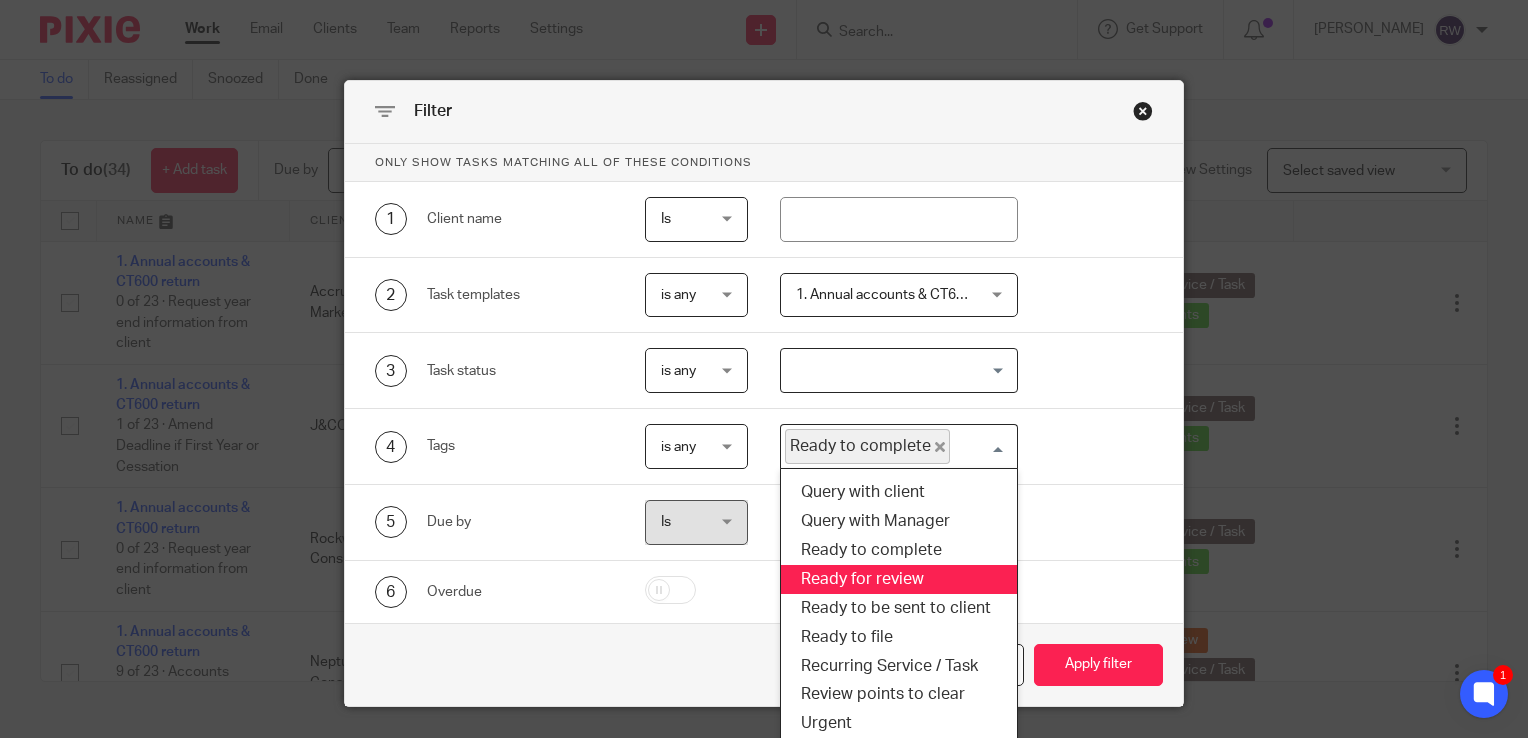 click on "Ready for review" at bounding box center [899, 579] 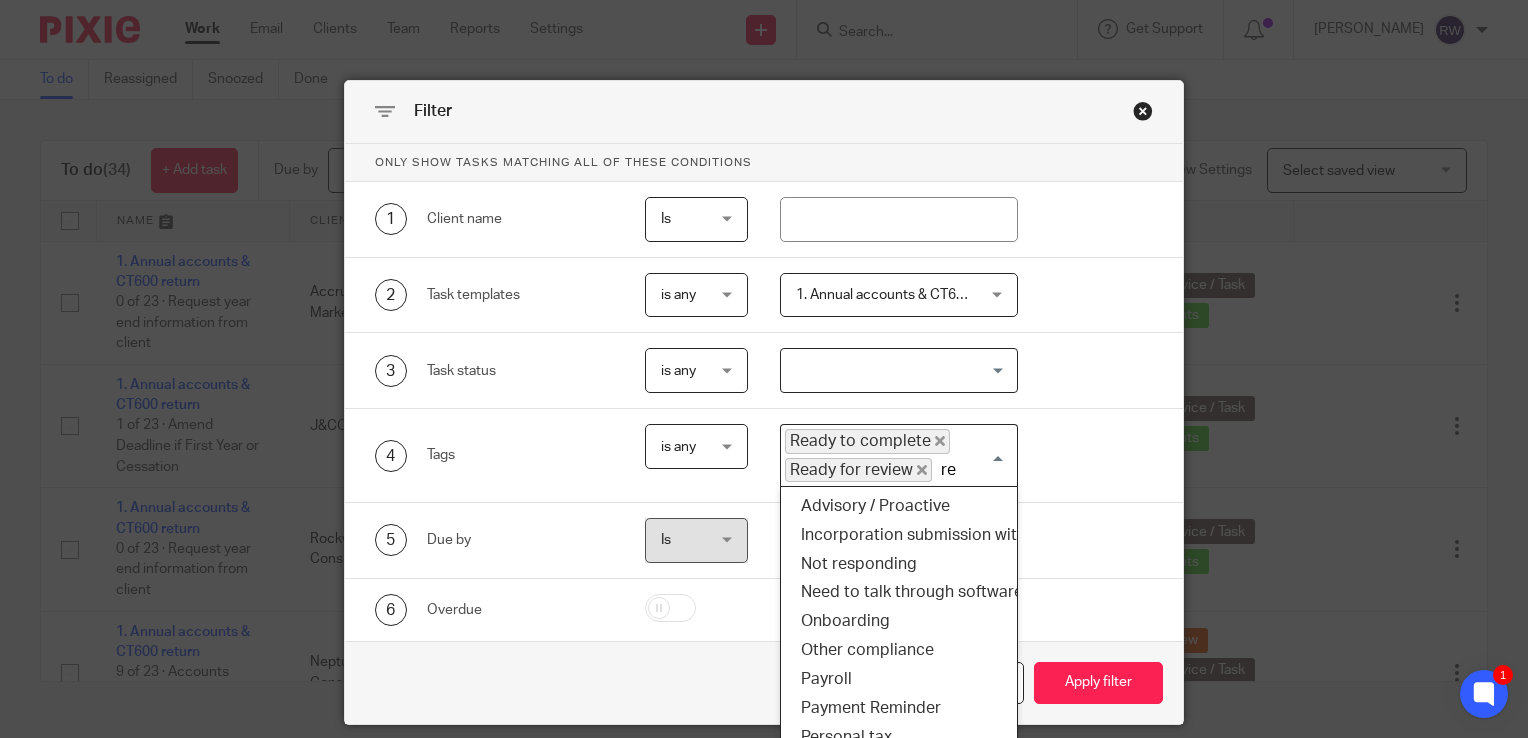 scroll, scrollTop: 0, scrollLeft: 0, axis: both 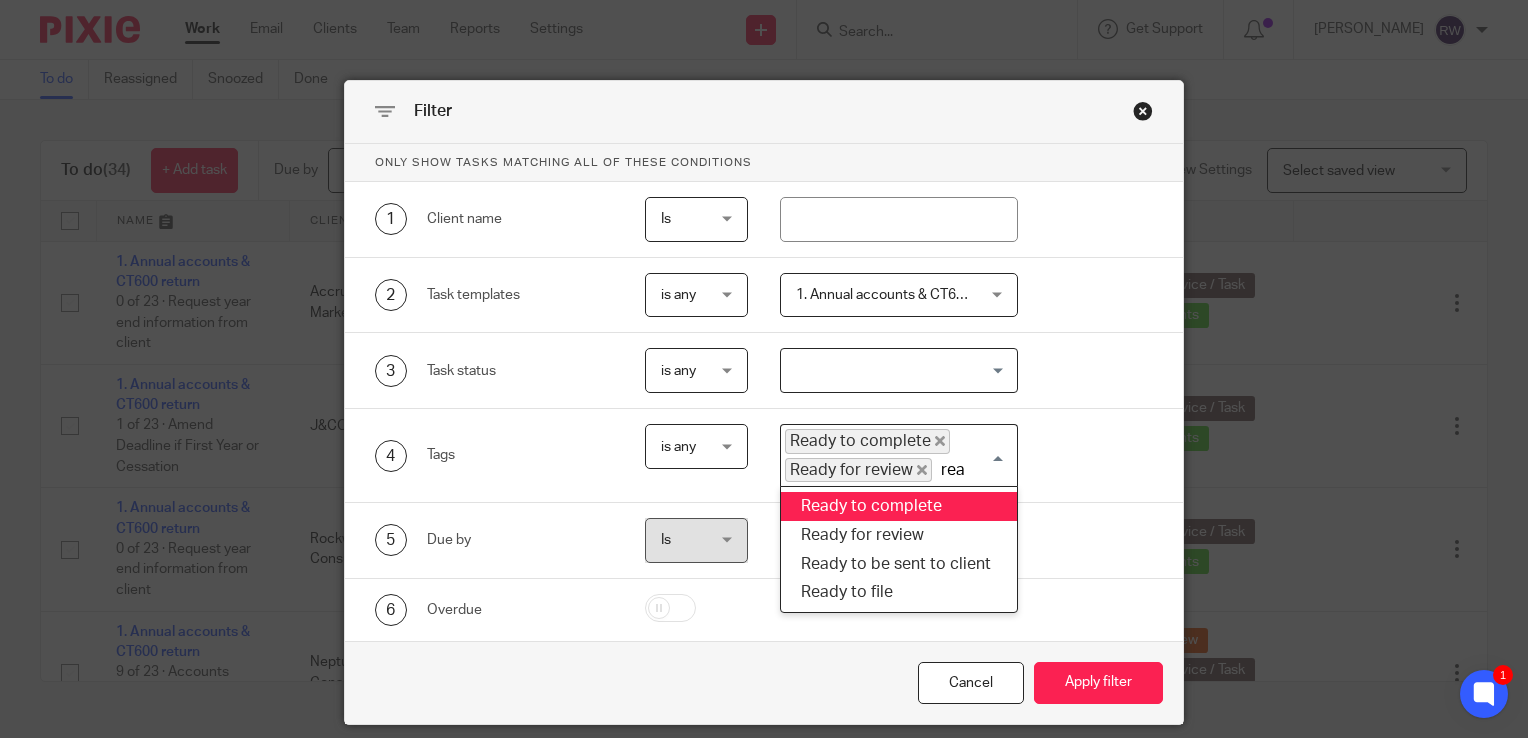 type on "read" 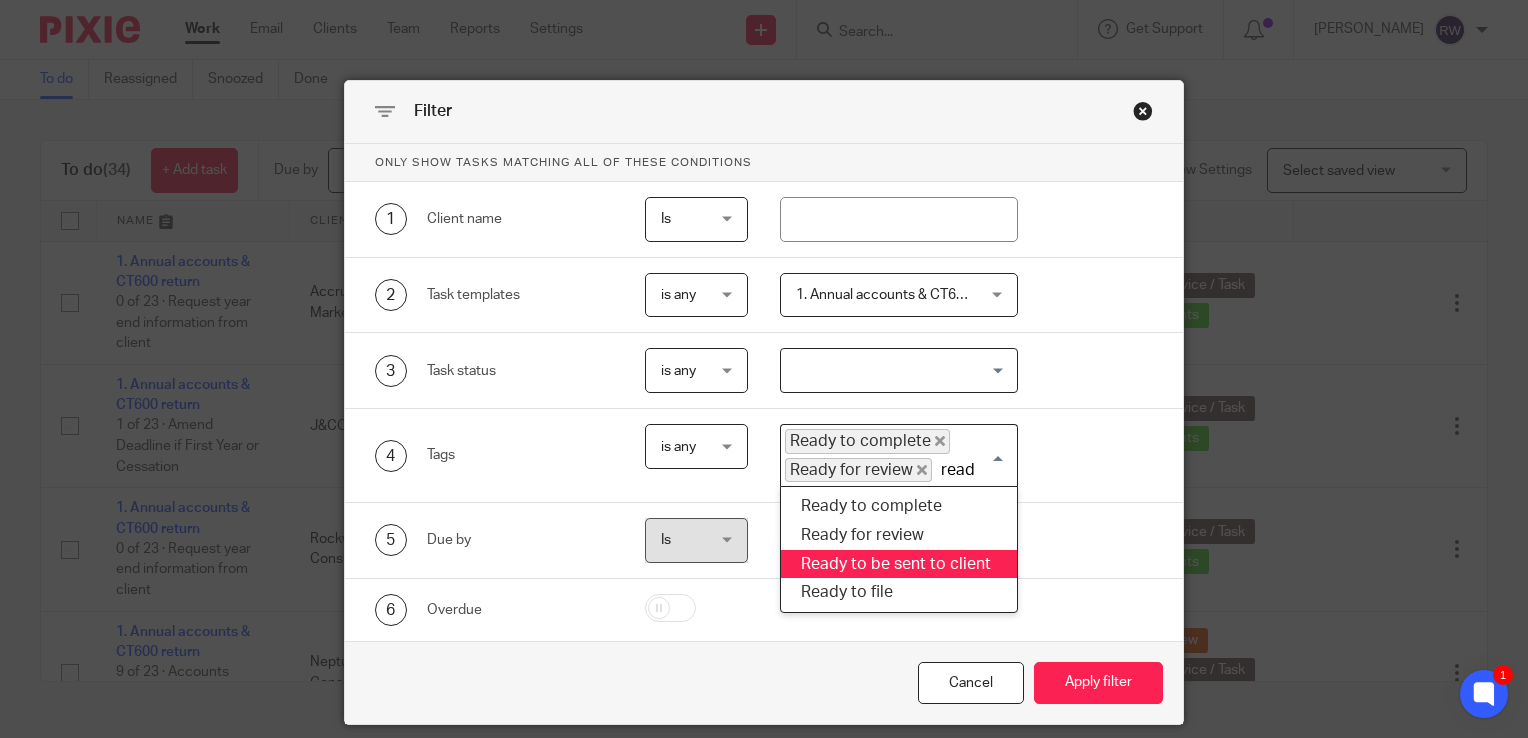 click on "Ready to be sent to client" at bounding box center [899, 564] 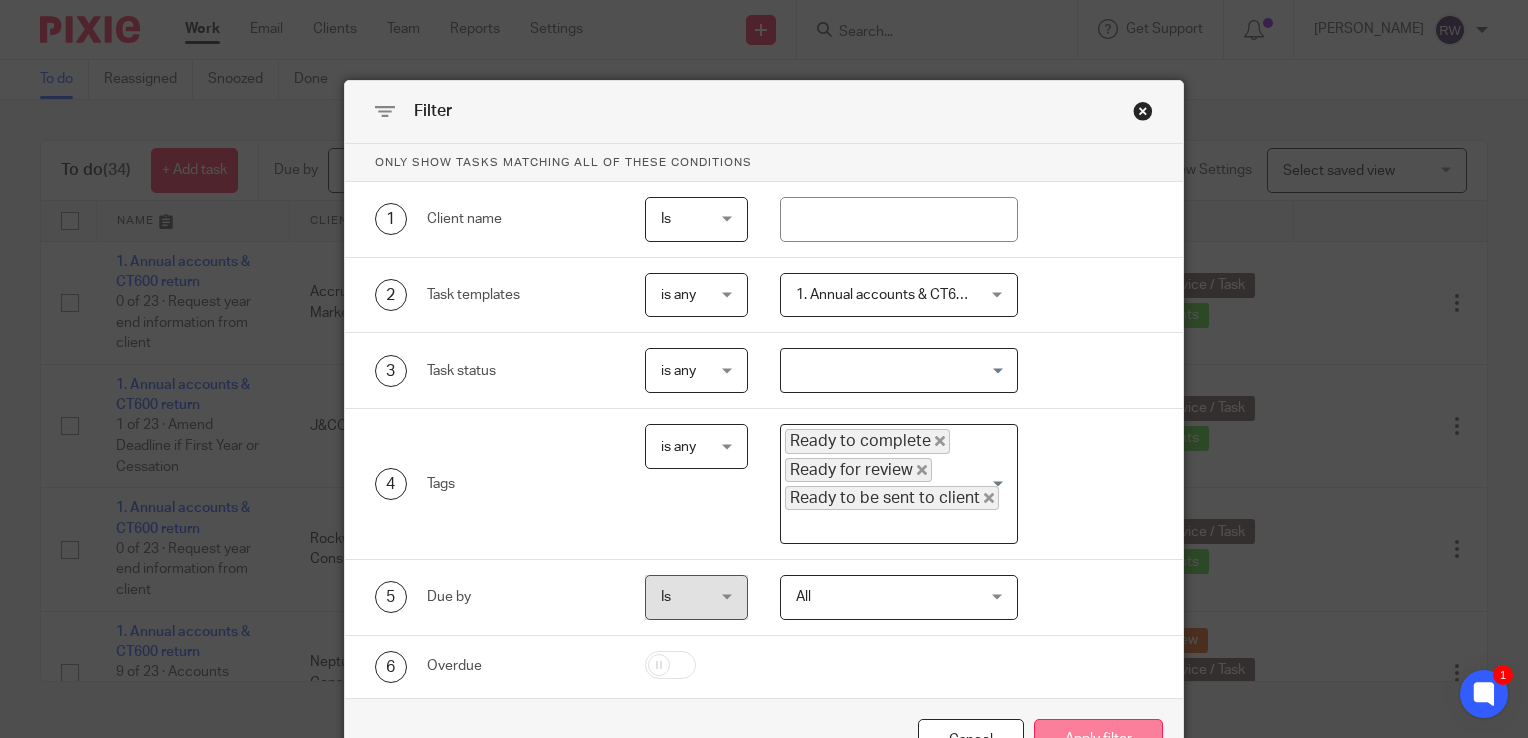 click on "Apply filter" at bounding box center (1098, 740) 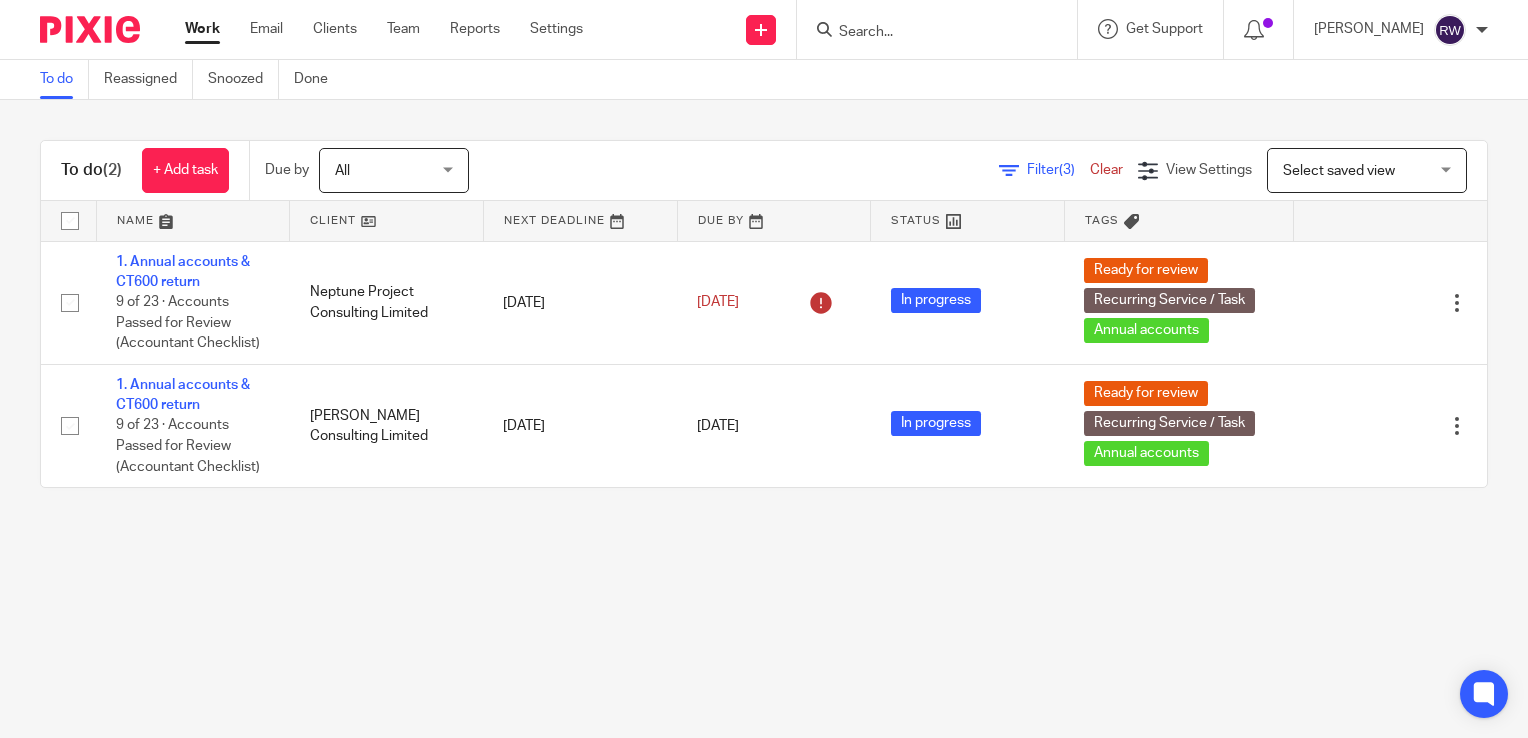 scroll, scrollTop: 0, scrollLeft: 0, axis: both 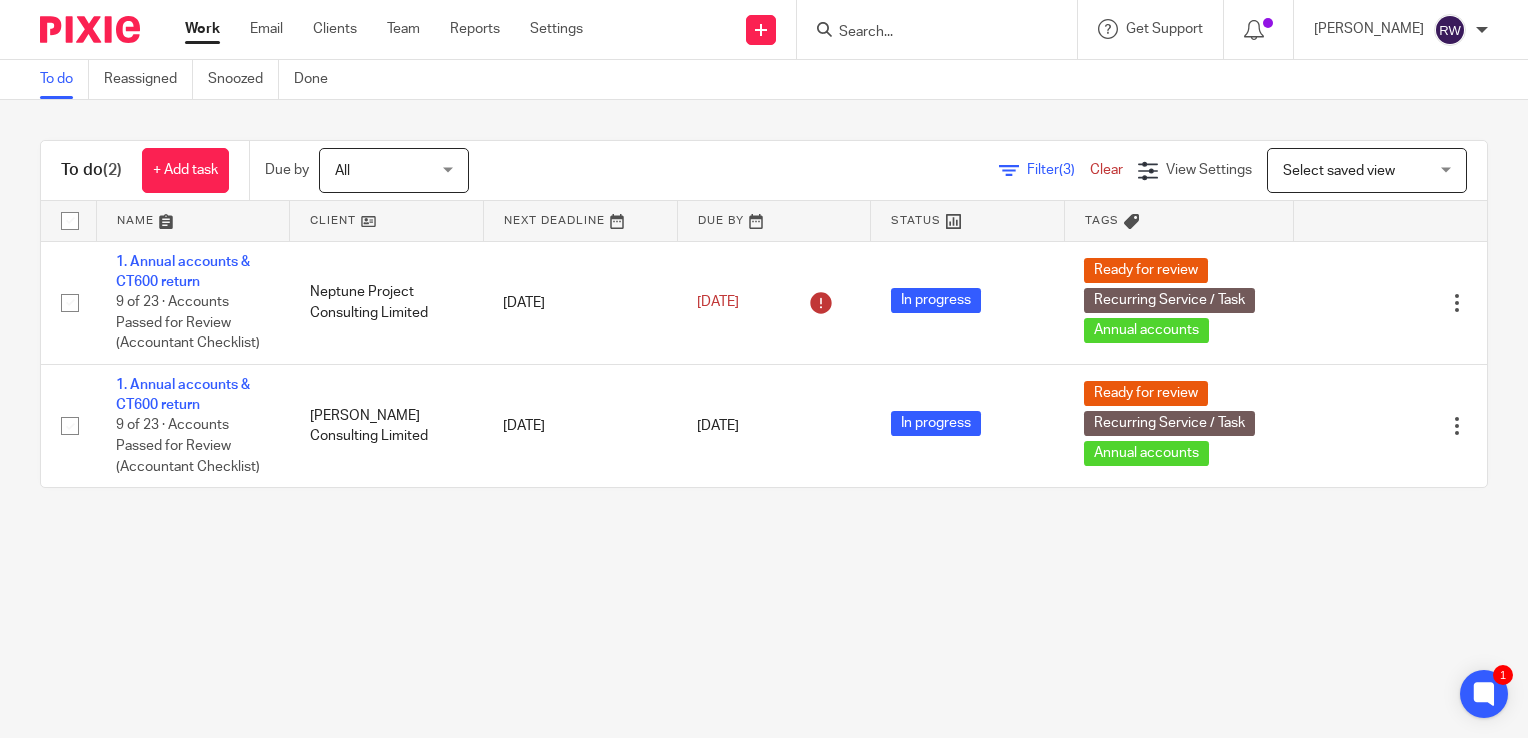 click on "Filter
(3) Clear" at bounding box center (1068, 170) 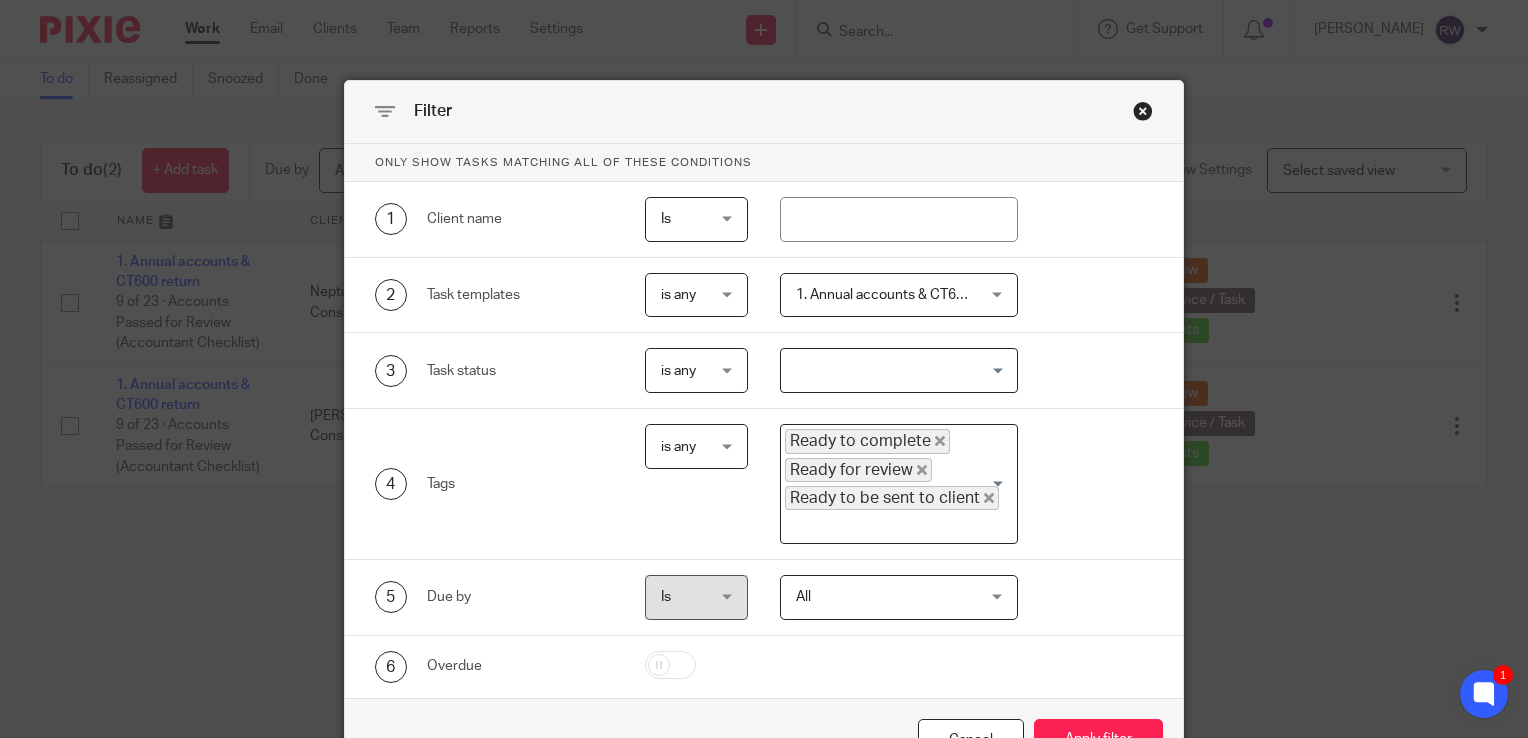 click 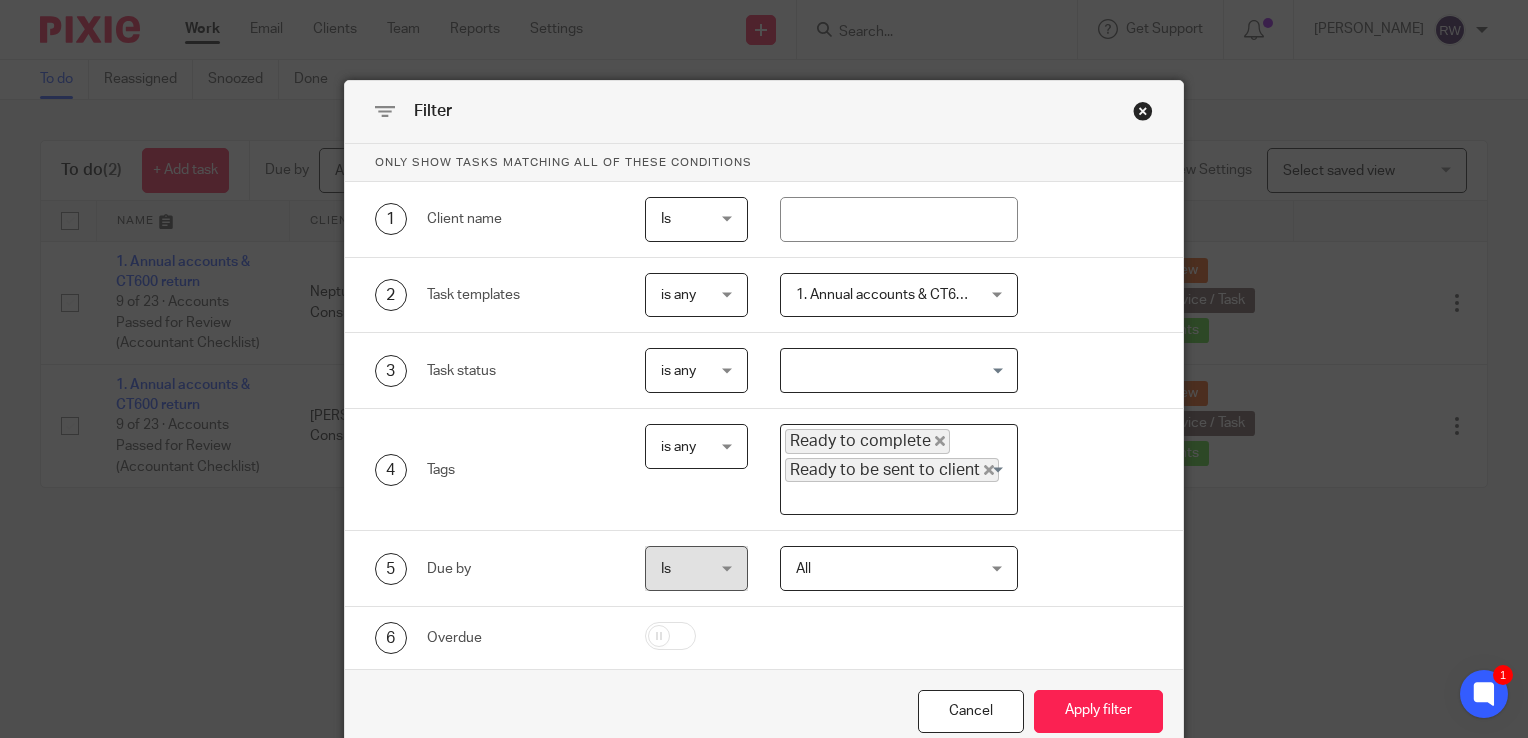 click 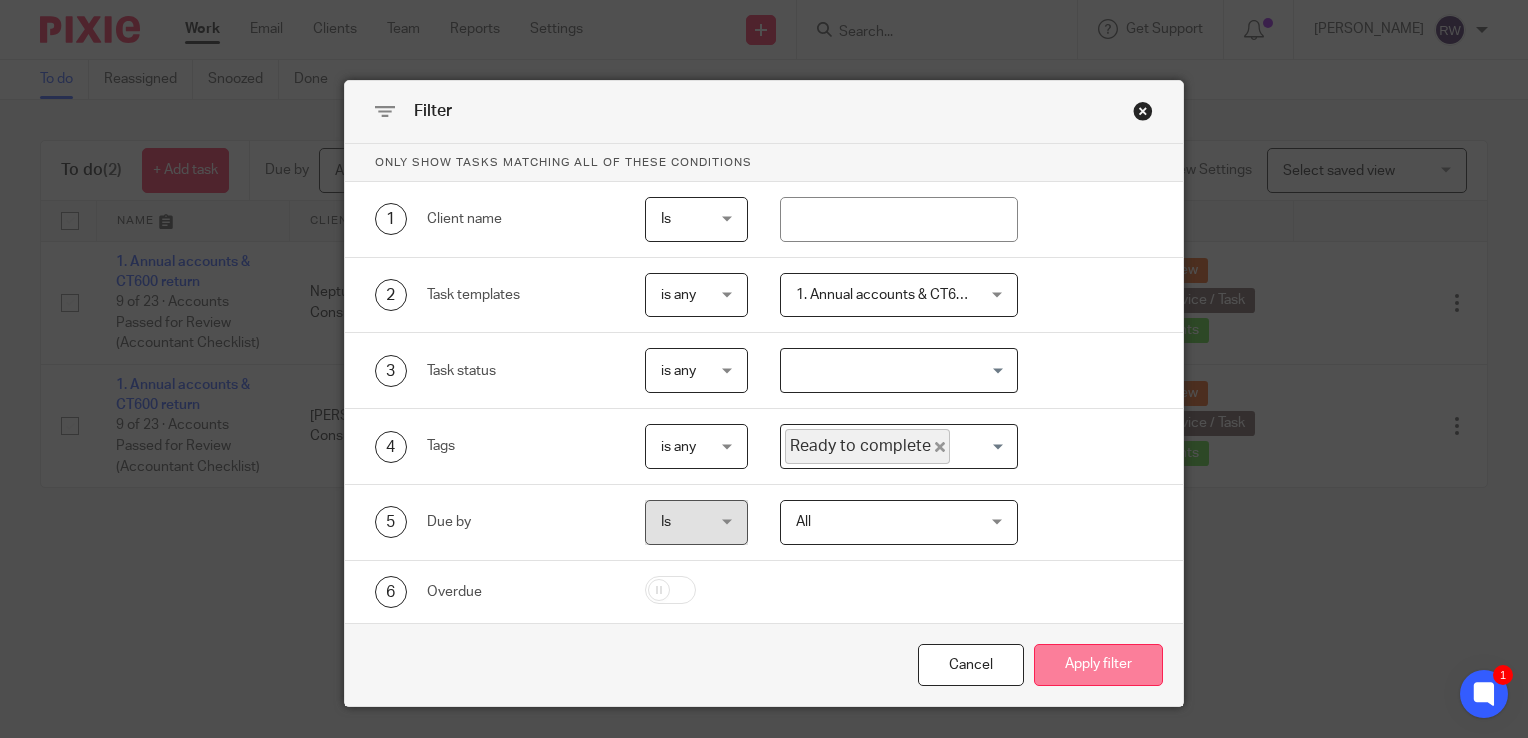 click on "Apply filter" at bounding box center [1098, 665] 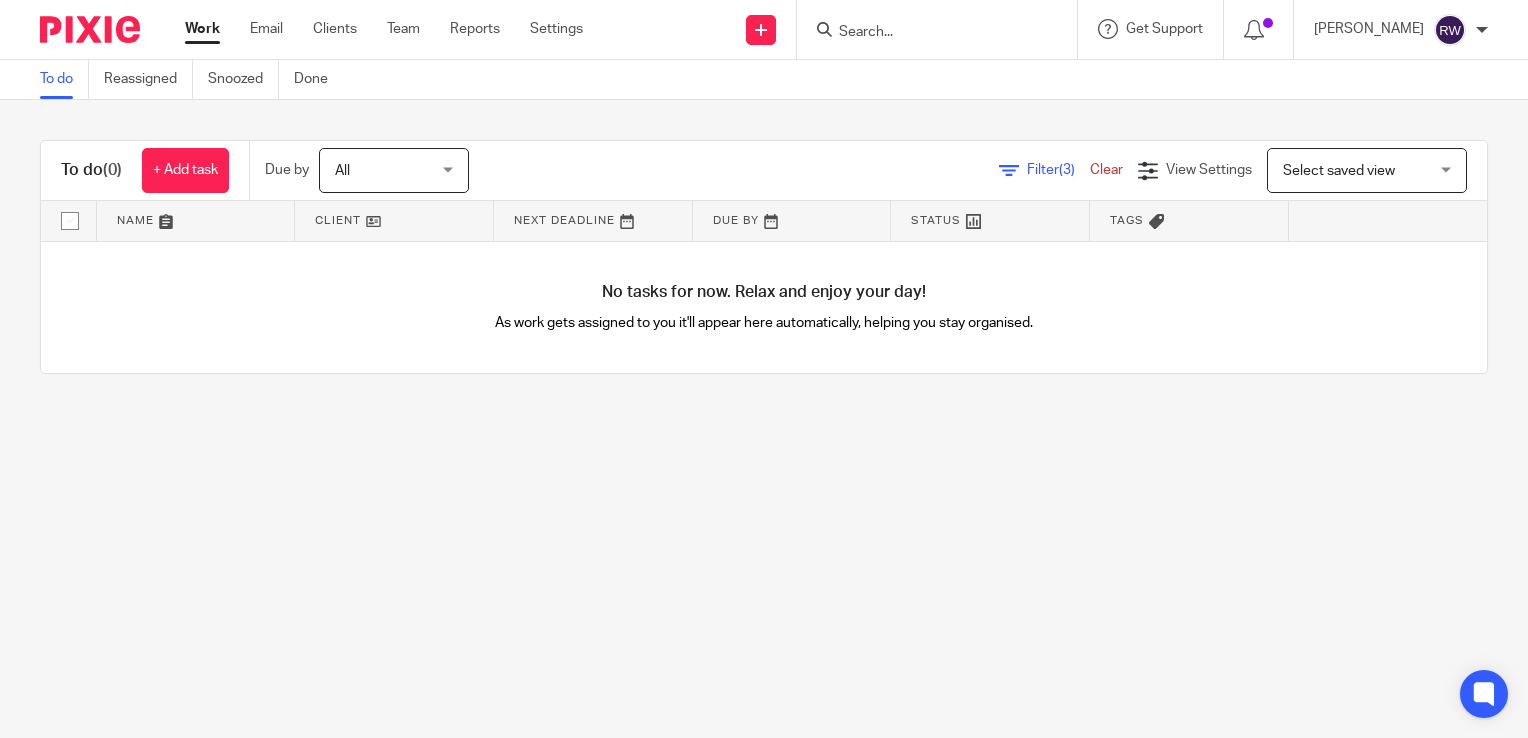 scroll, scrollTop: 0, scrollLeft: 0, axis: both 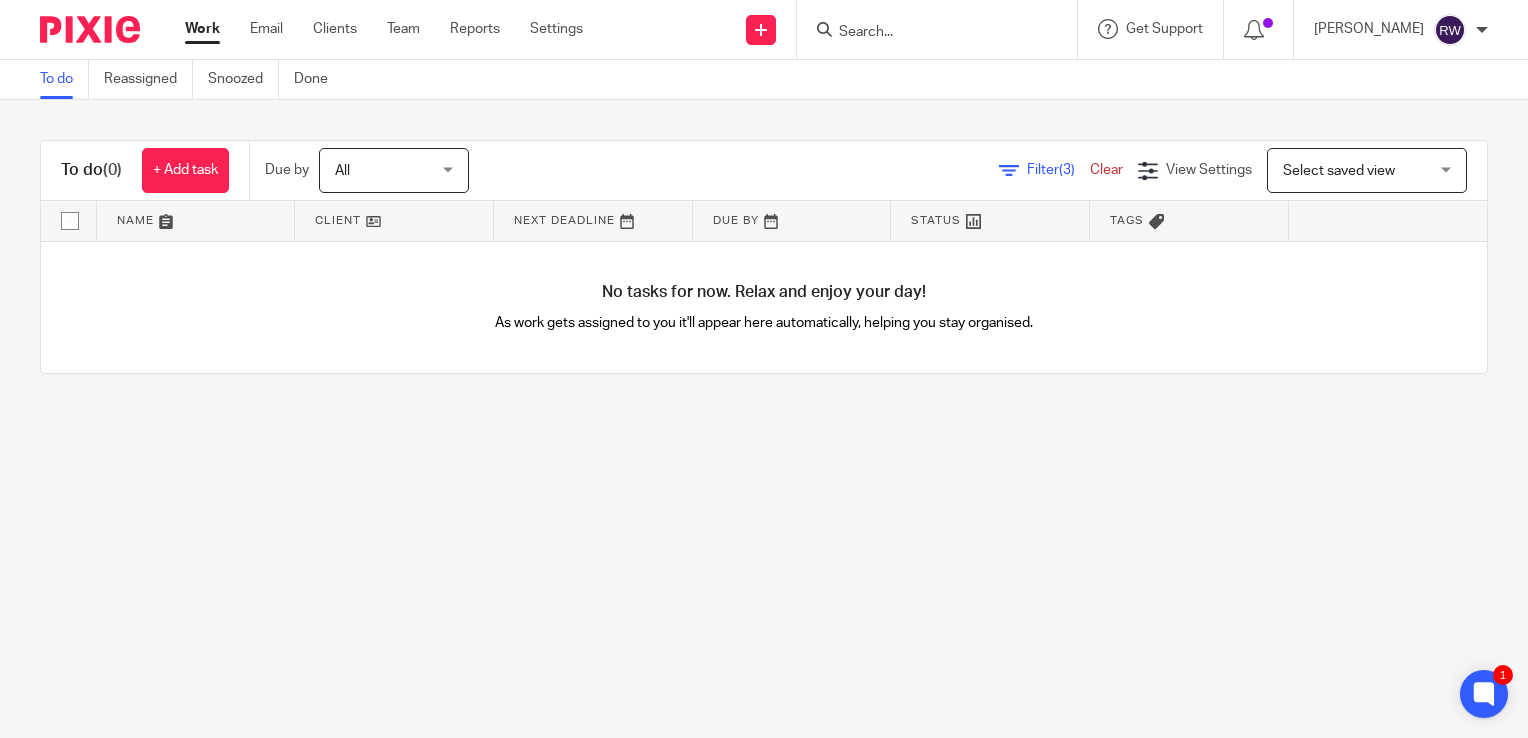 click on "Filter
(3) Clear" at bounding box center (1068, 170) 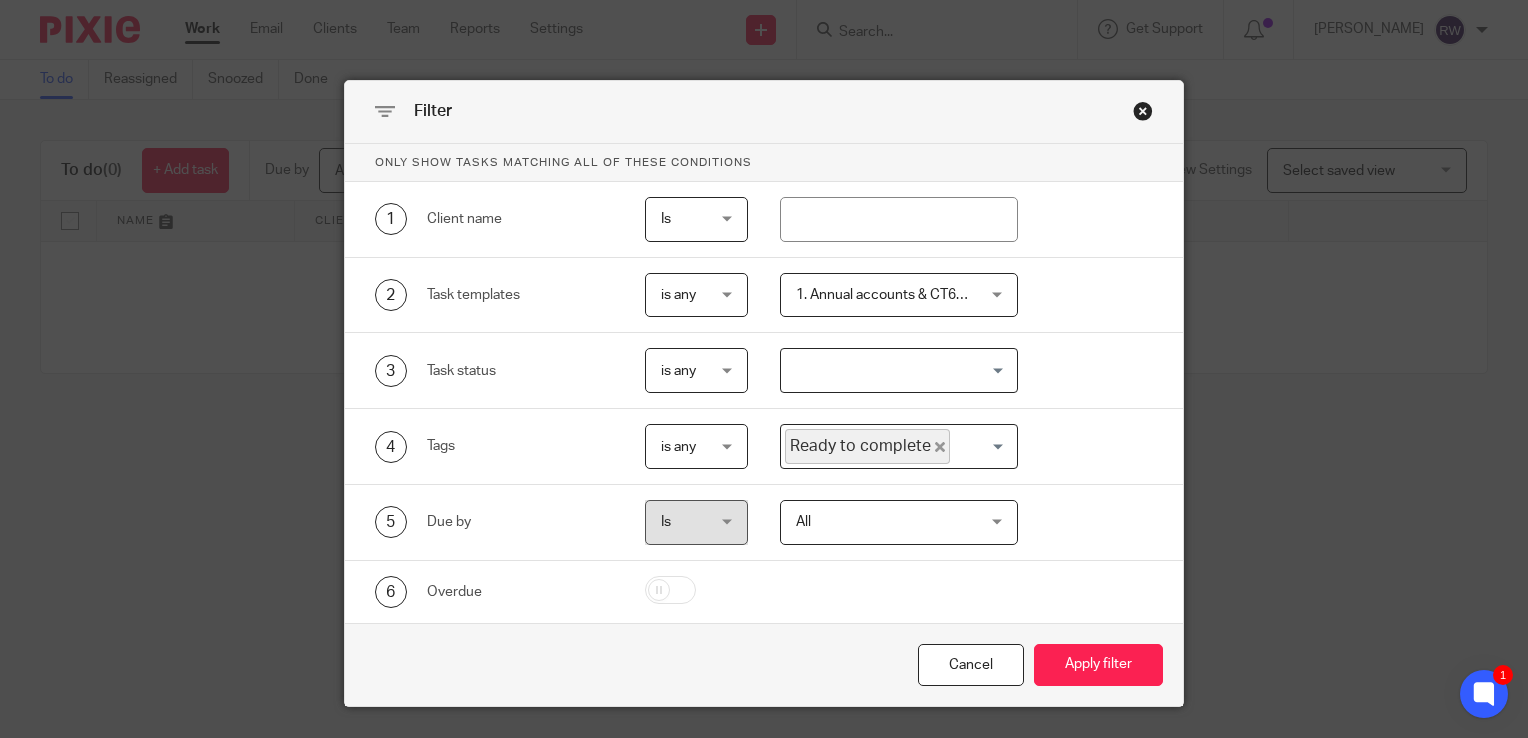 click on "1. Annual accounts & CT600 return + 1" at bounding box center [916, 295] 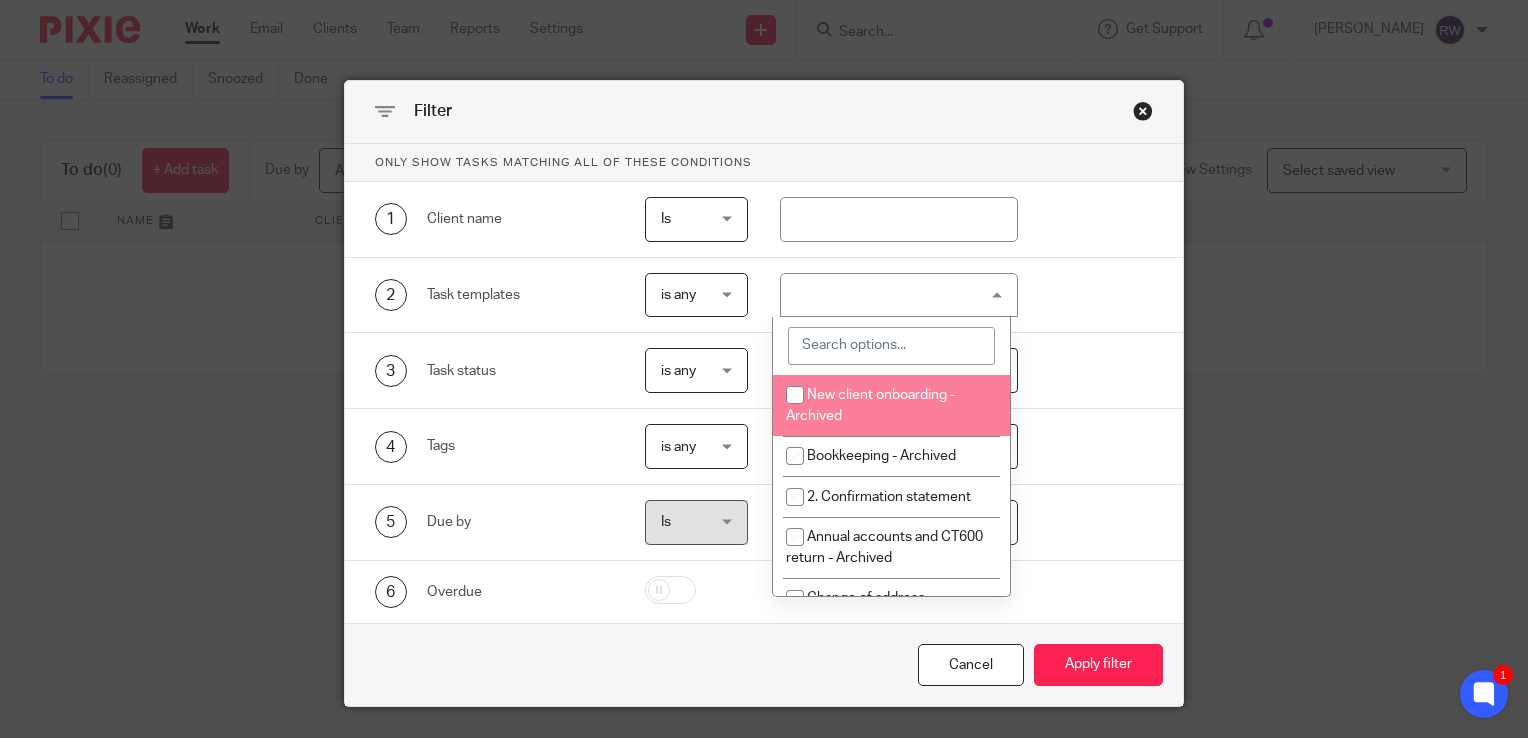 click at bounding box center (891, 346) 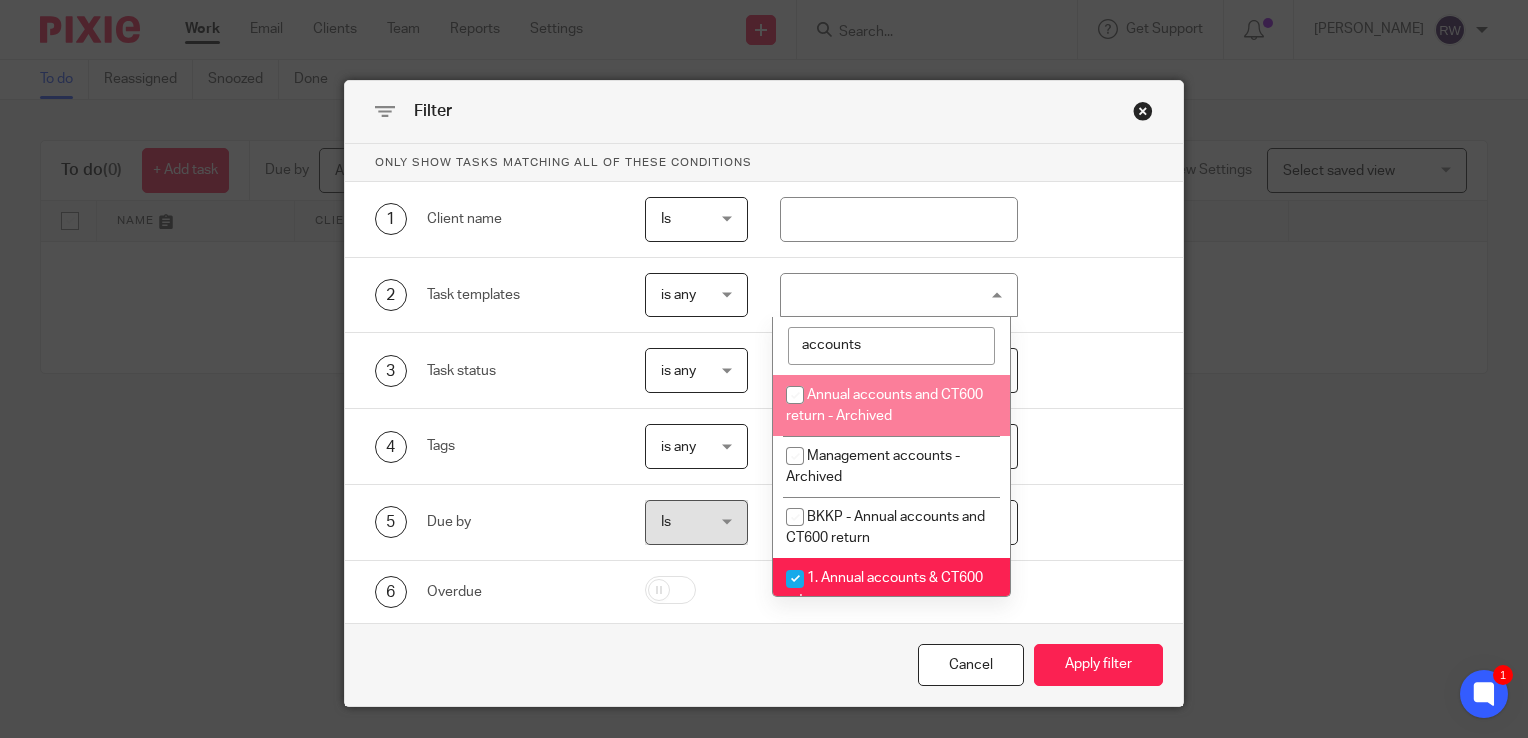 type on "accounts" 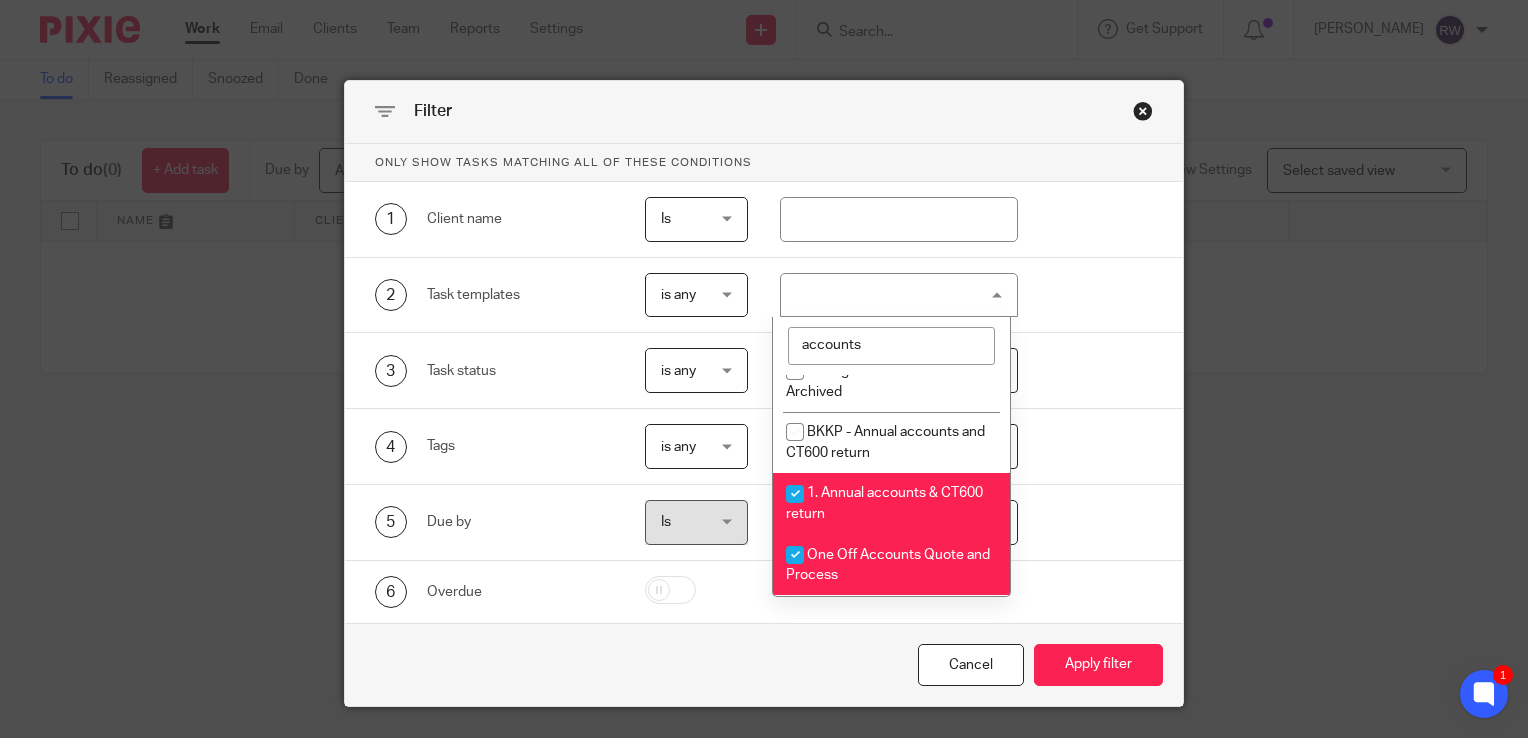click on "One Off Accounts Quote and Process" at bounding box center (888, 565) 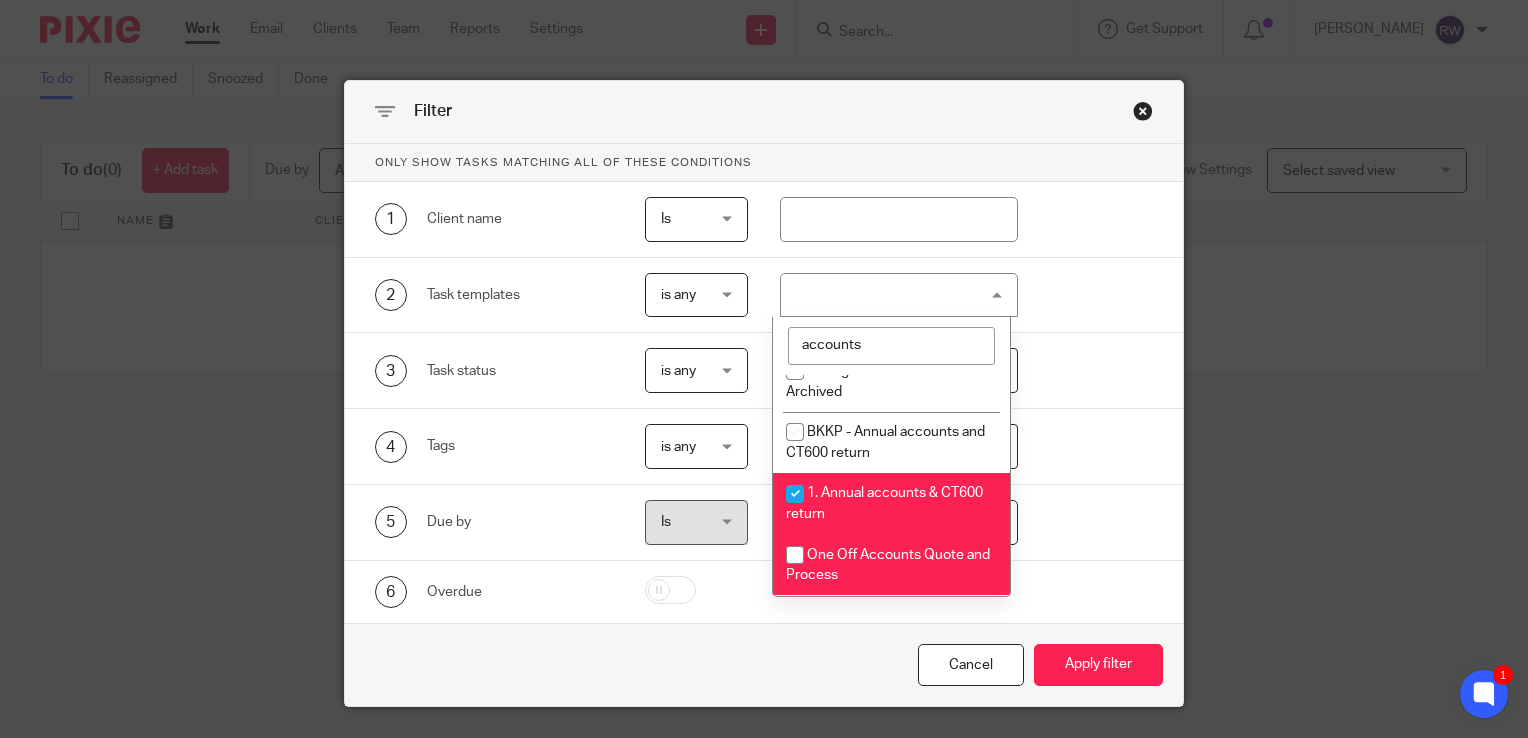 checkbox on "false" 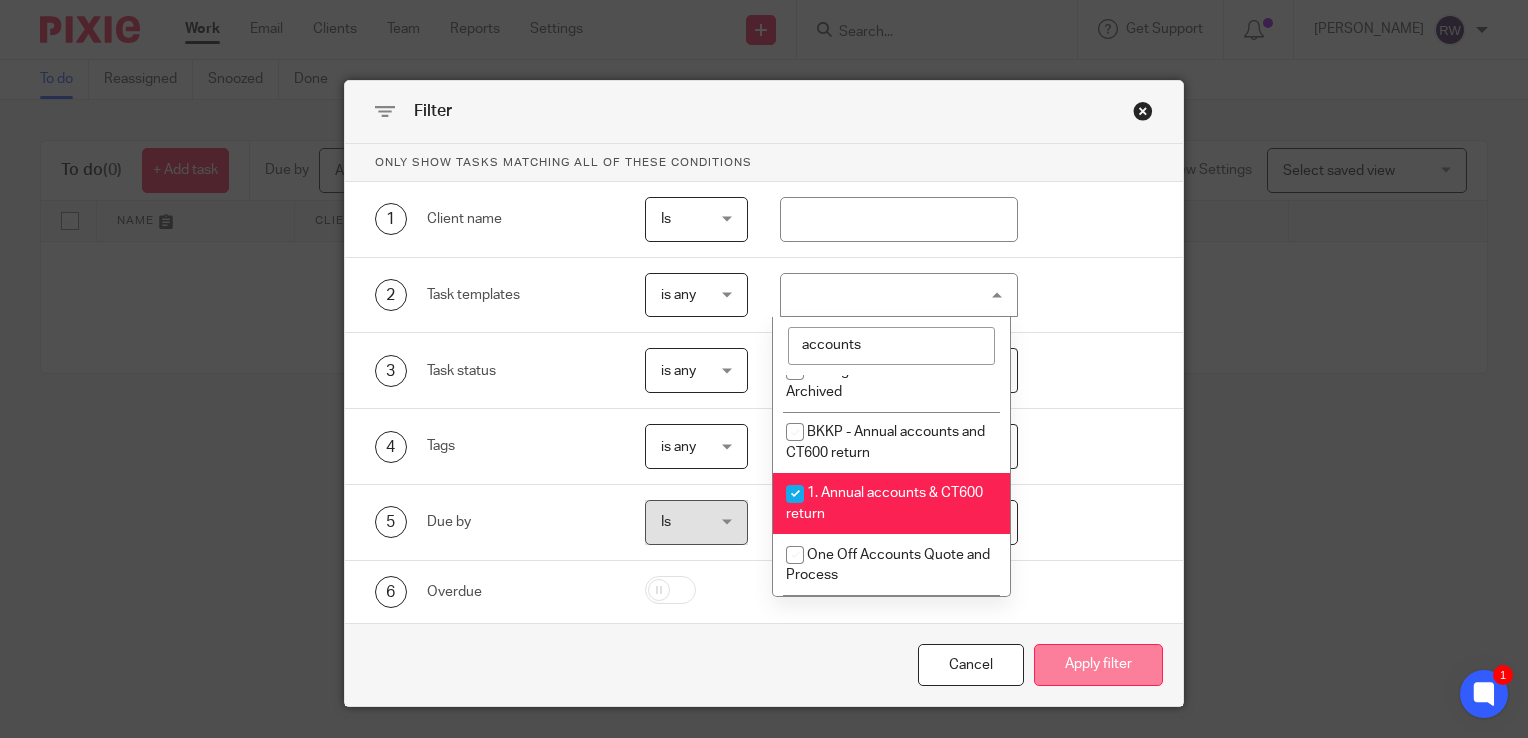 click on "Apply filter" at bounding box center (1098, 665) 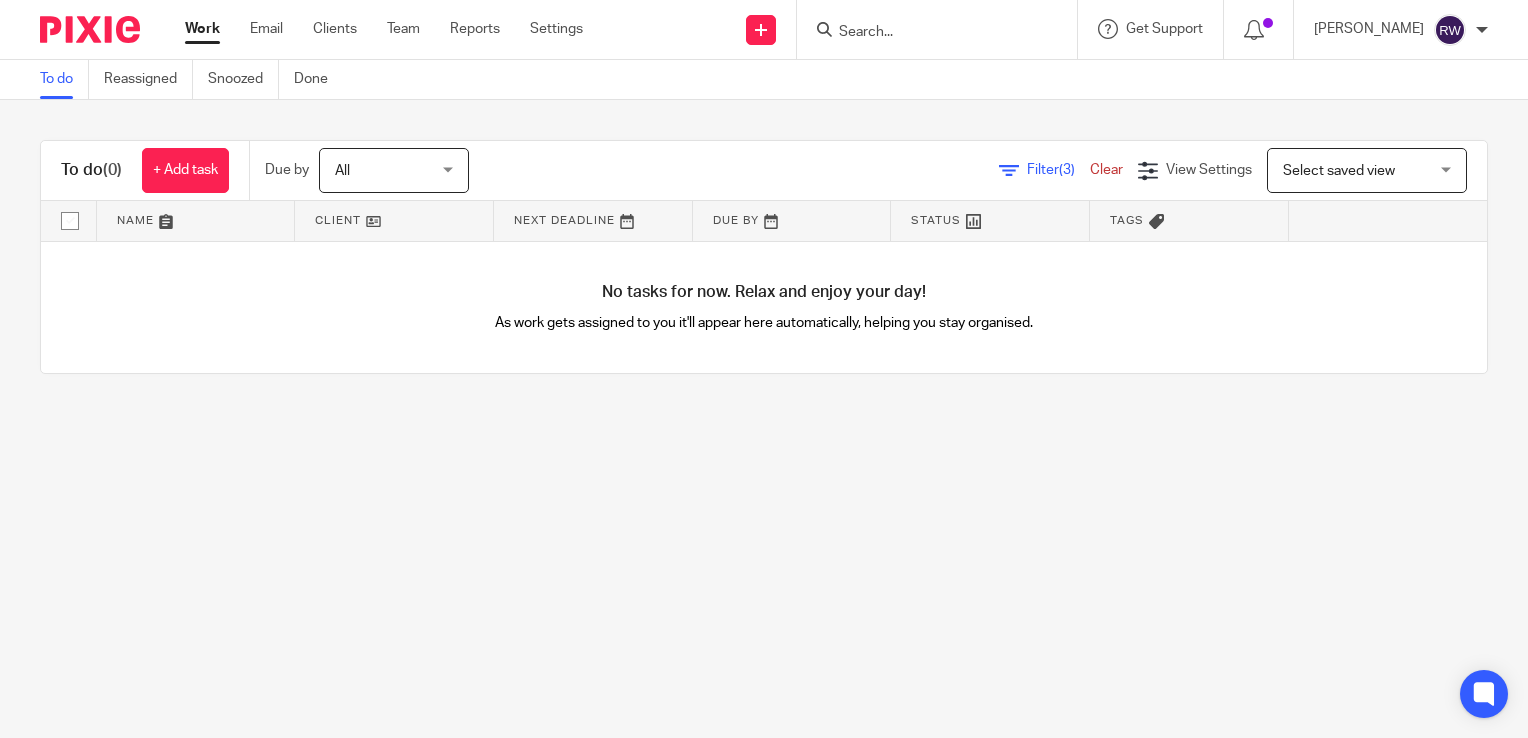 scroll, scrollTop: 0, scrollLeft: 0, axis: both 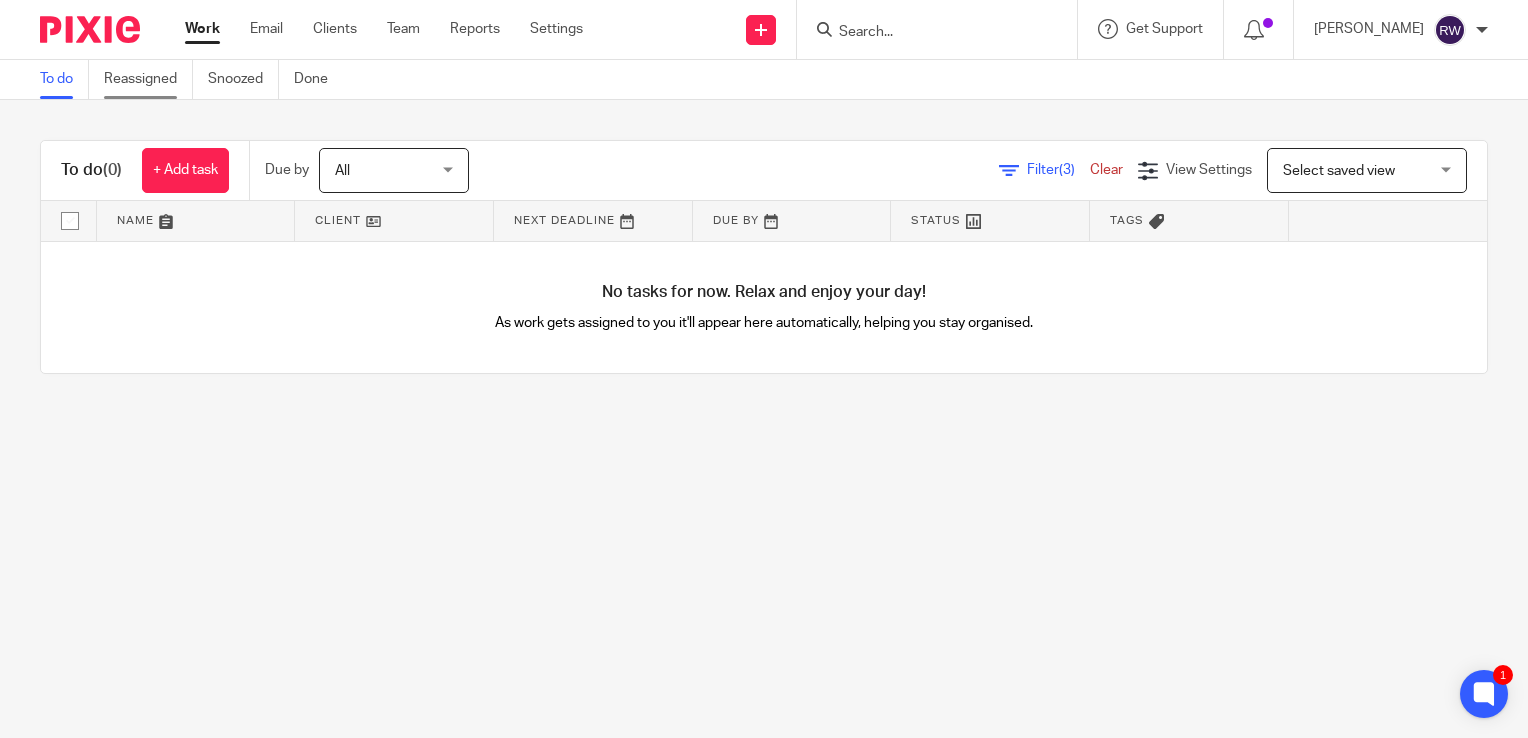 click on "Reassigned" at bounding box center (148, 79) 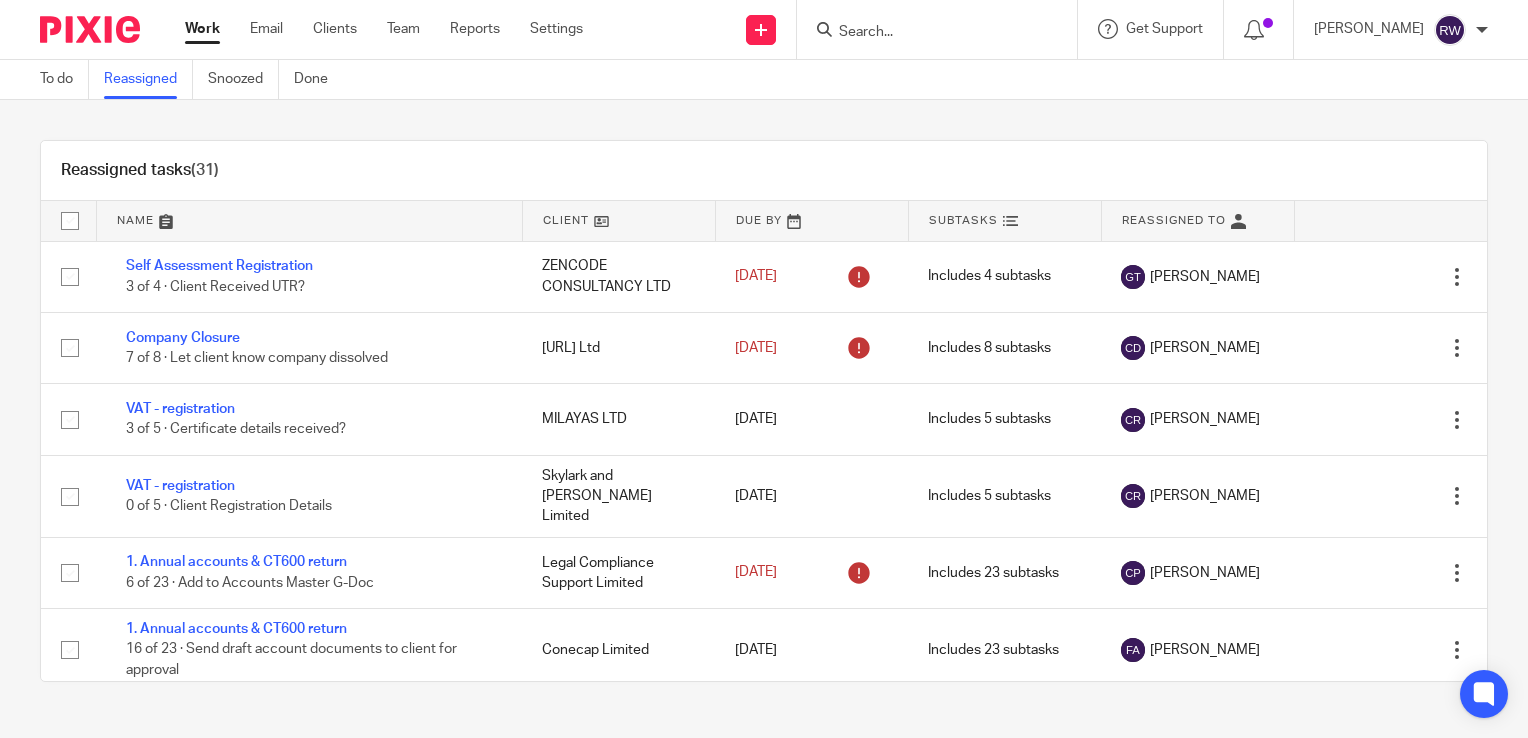 scroll, scrollTop: 0, scrollLeft: 0, axis: both 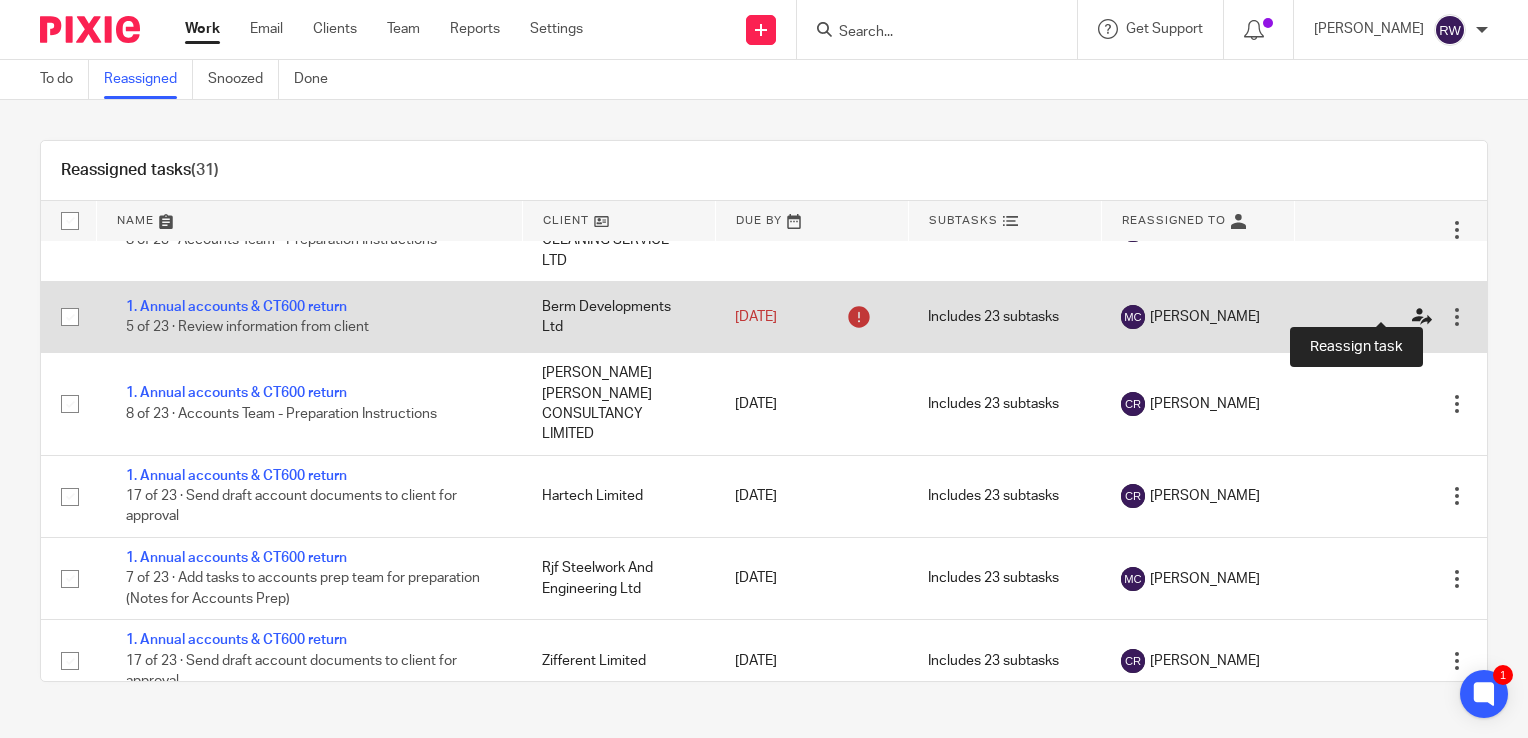 click 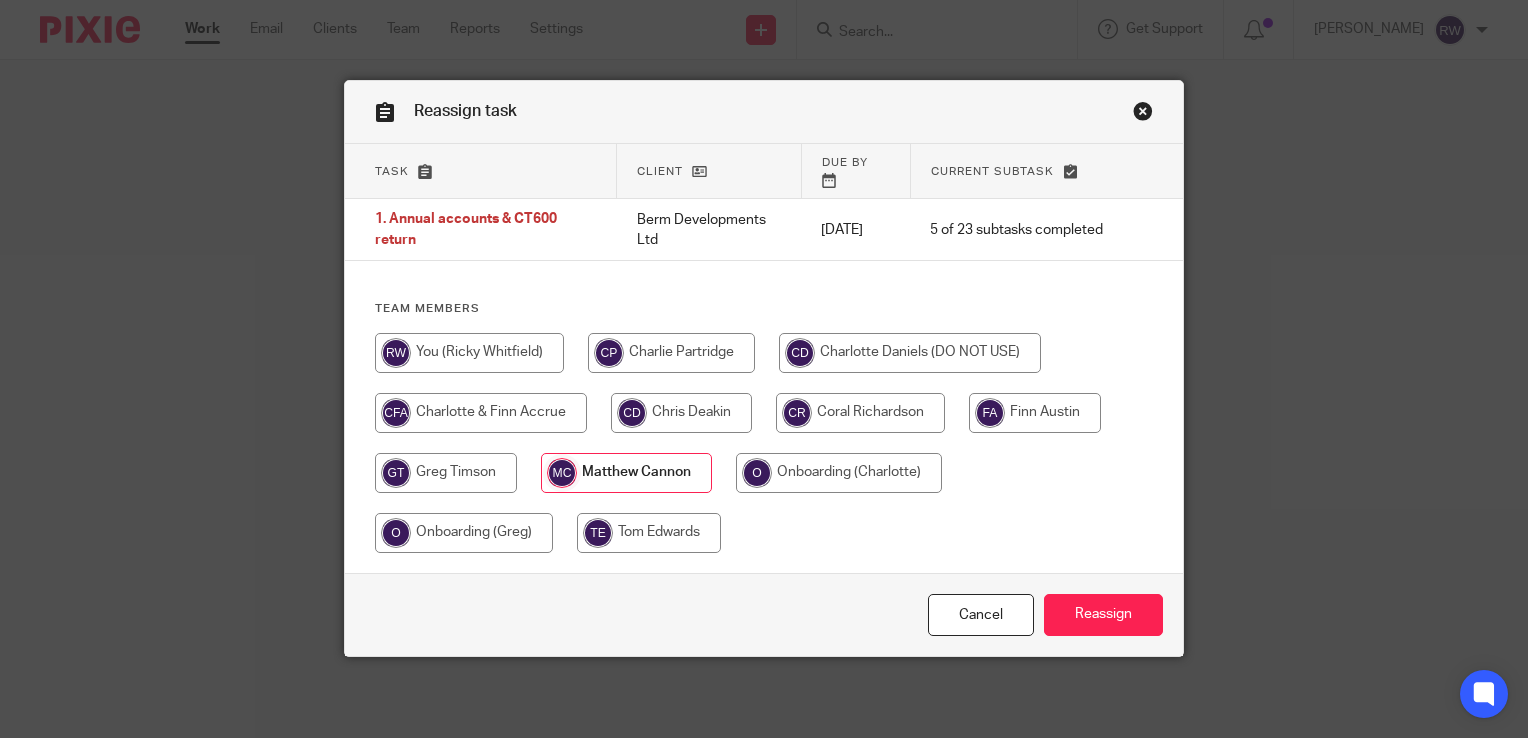 scroll, scrollTop: 0, scrollLeft: 0, axis: both 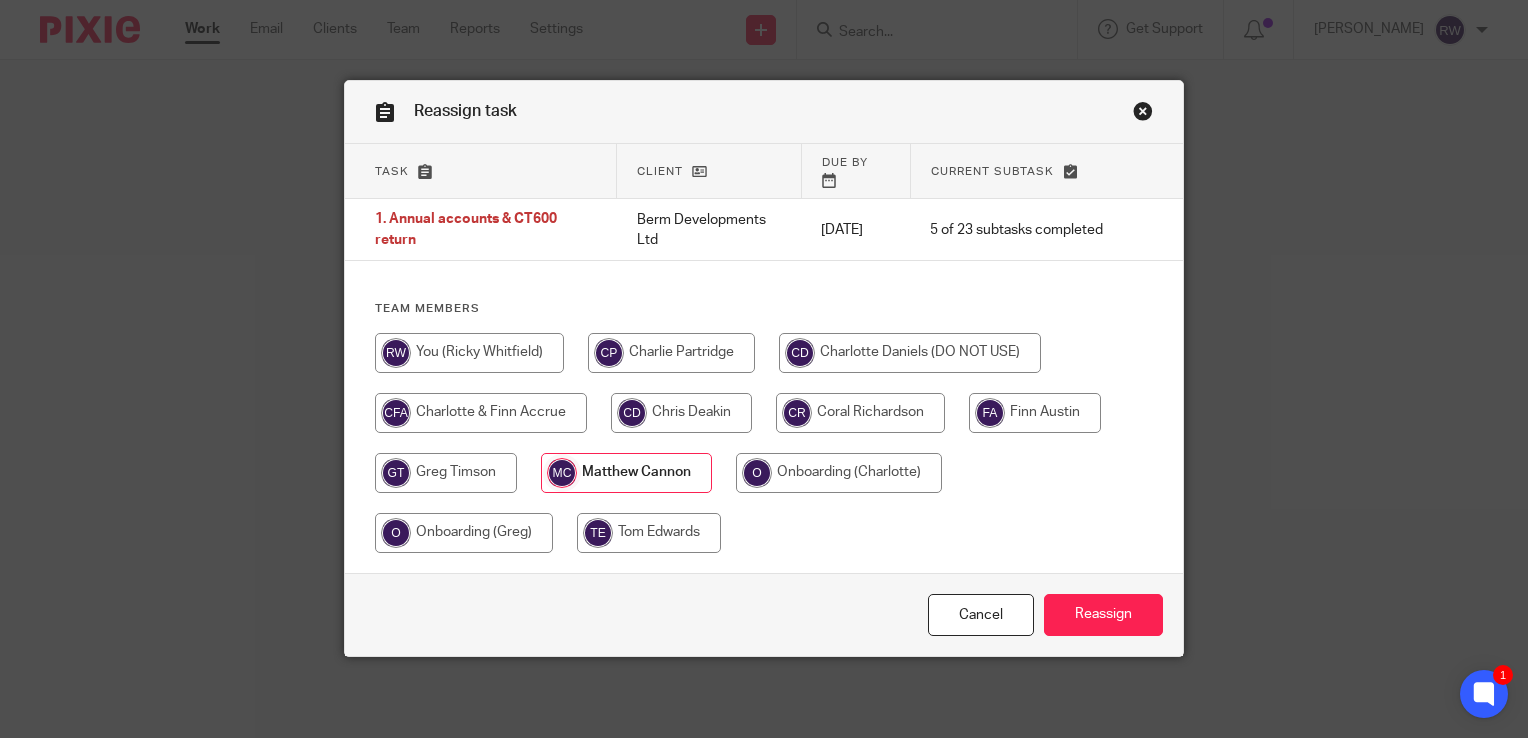 click at bounding box center (1035, 413) 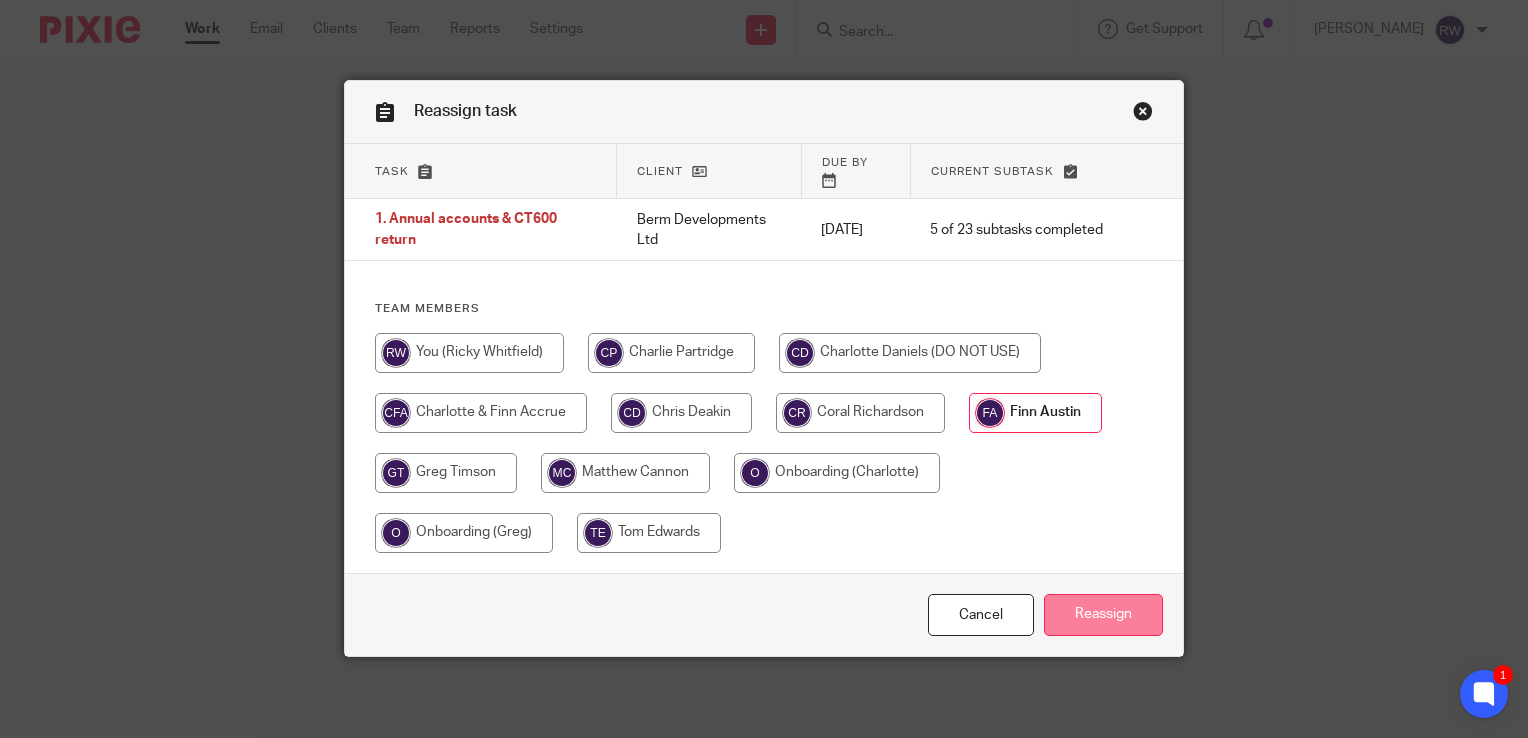 click on "Reassign" at bounding box center (1103, 615) 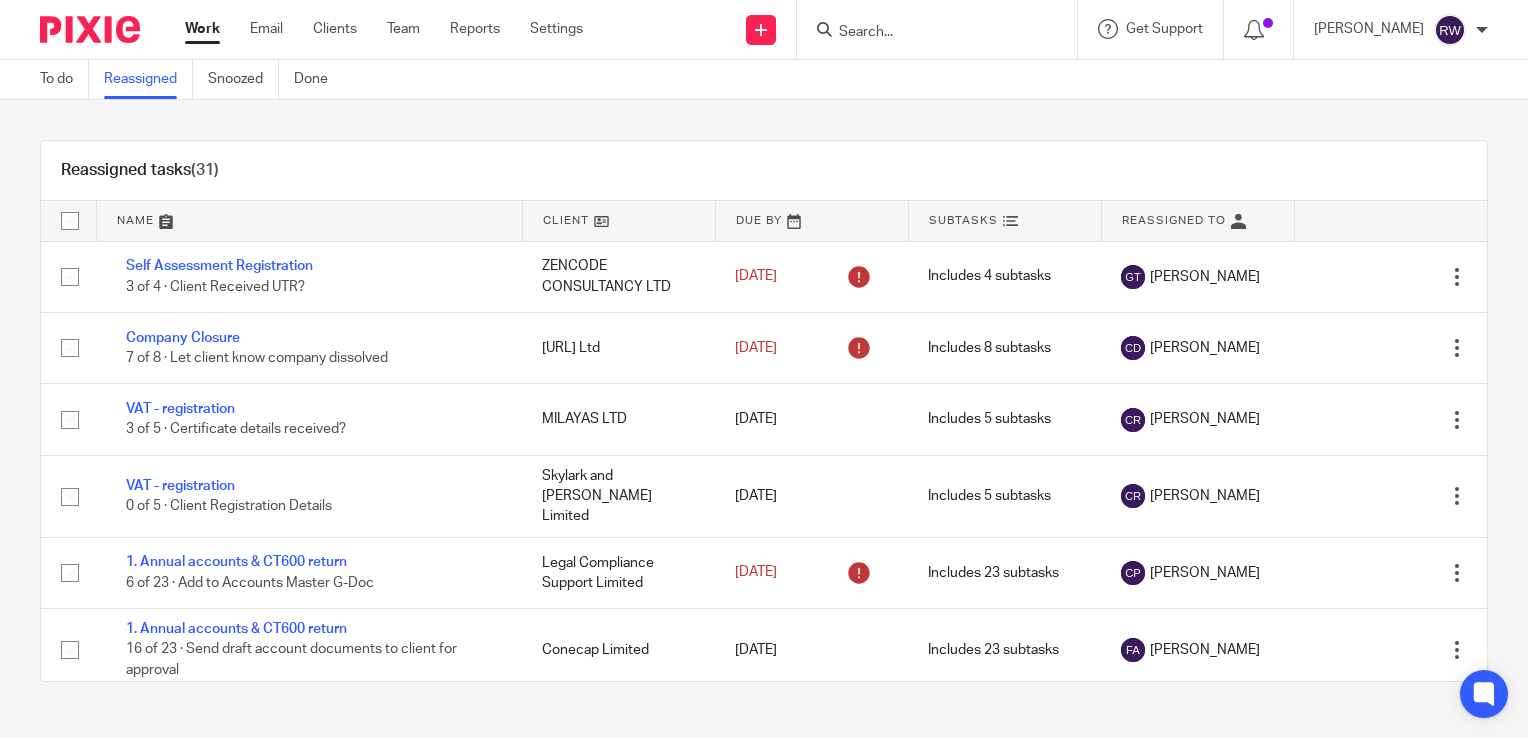 scroll, scrollTop: 0, scrollLeft: 0, axis: both 